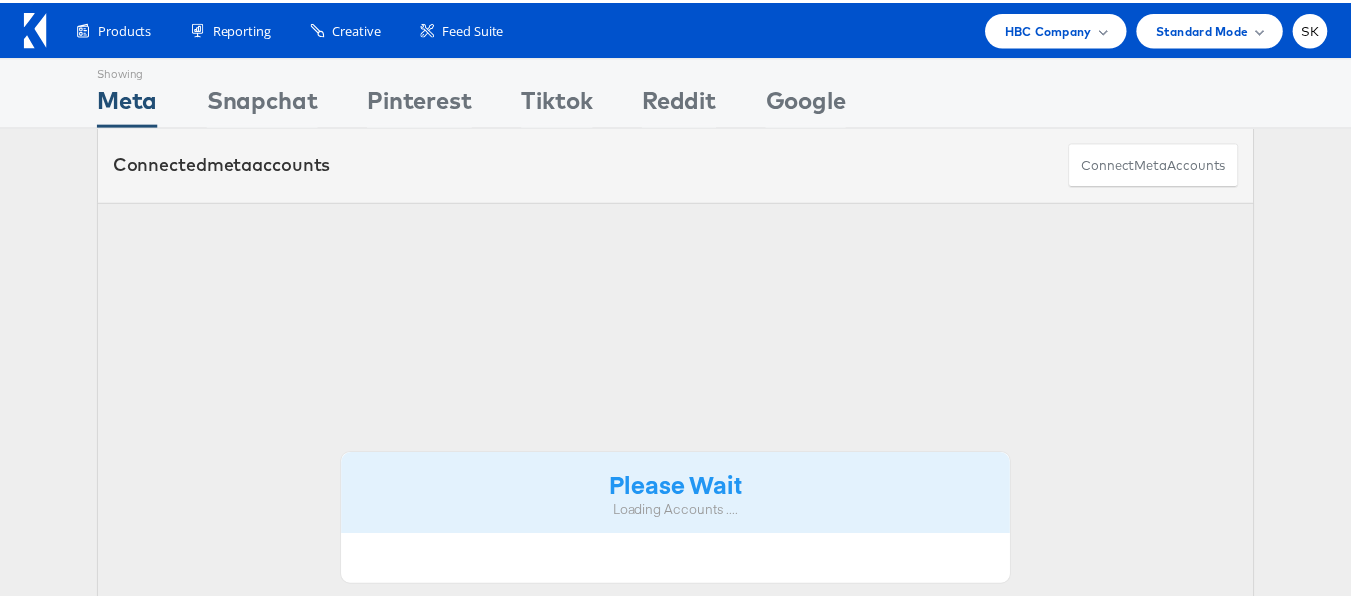 scroll, scrollTop: 0, scrollLeft: 0, axis: both 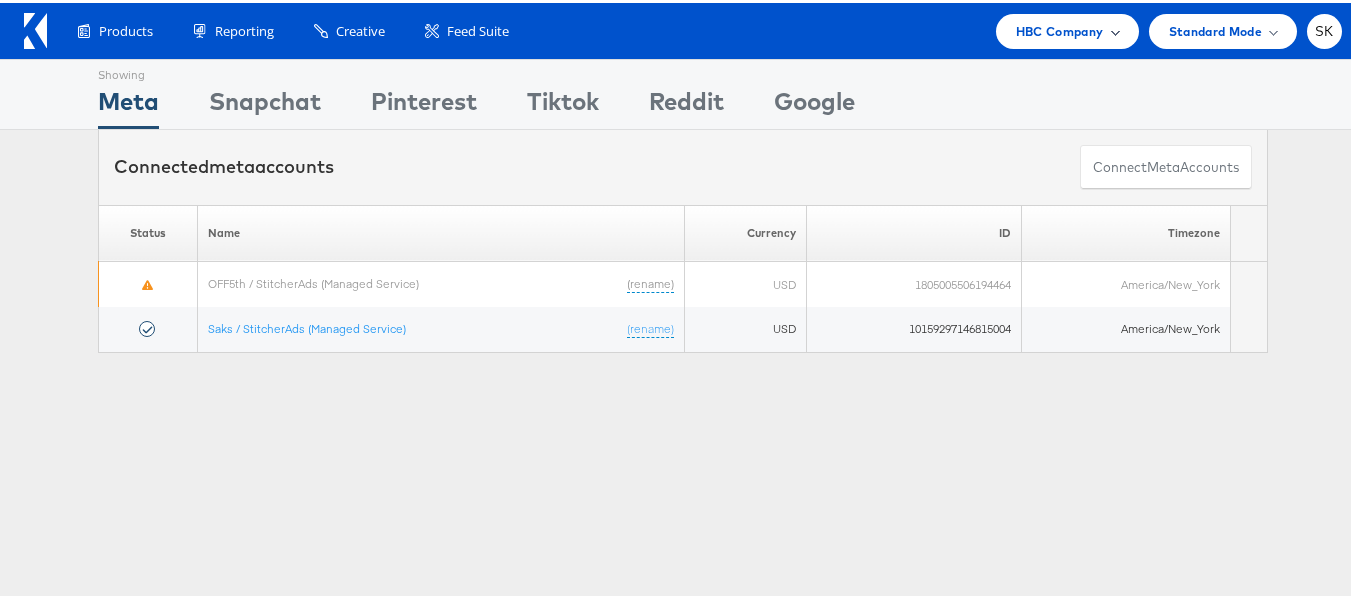 click on "HBC Company" at bounding box center (1067, 28) 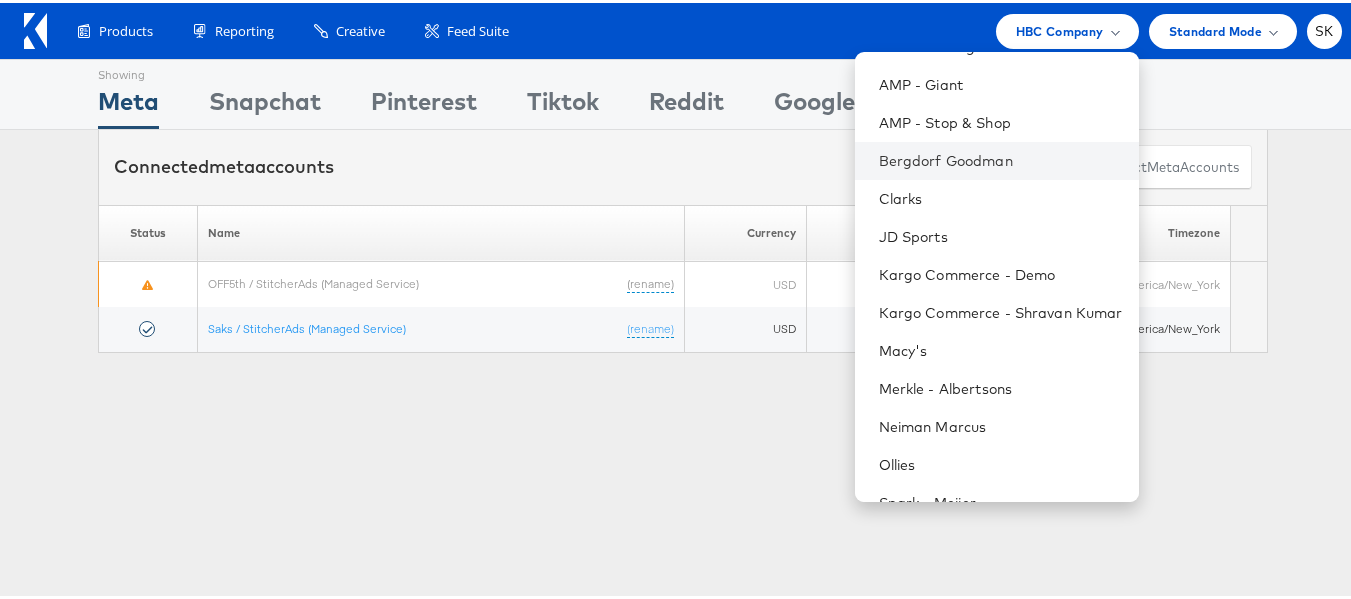 scroll, scrollTop: 248, scrollLeft: 0, axis: vertical 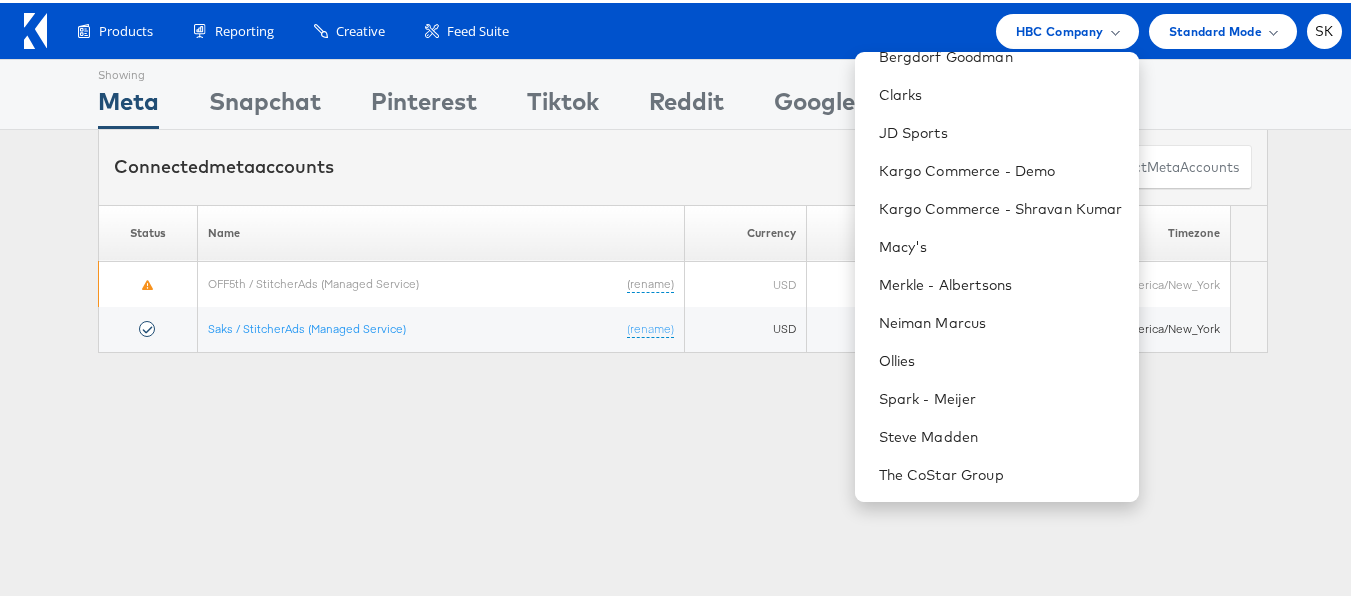 click on "Showing
Meta
Showing
Snapchat
Showing
Pinterest
Showing
Tiktok
Showing
Reddit
Showing
Google
Connected  meta  accounts
Connect  meta  Accounts
Please Wait
Loading Accounts ....
Status
Name
Currency
ID" at bounding box center (683, 556) 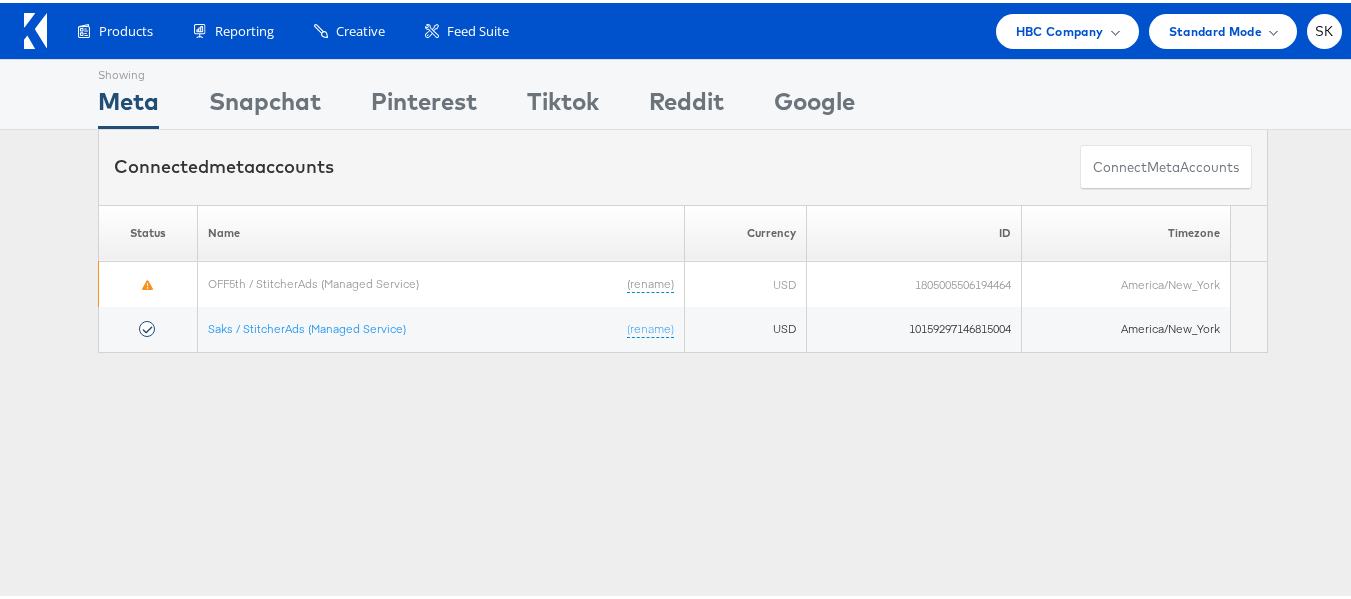 click on "SK
Account and Teammates
Subscription and Billing
Advice and Answers
Logout" at bounding box center (1324, 28) 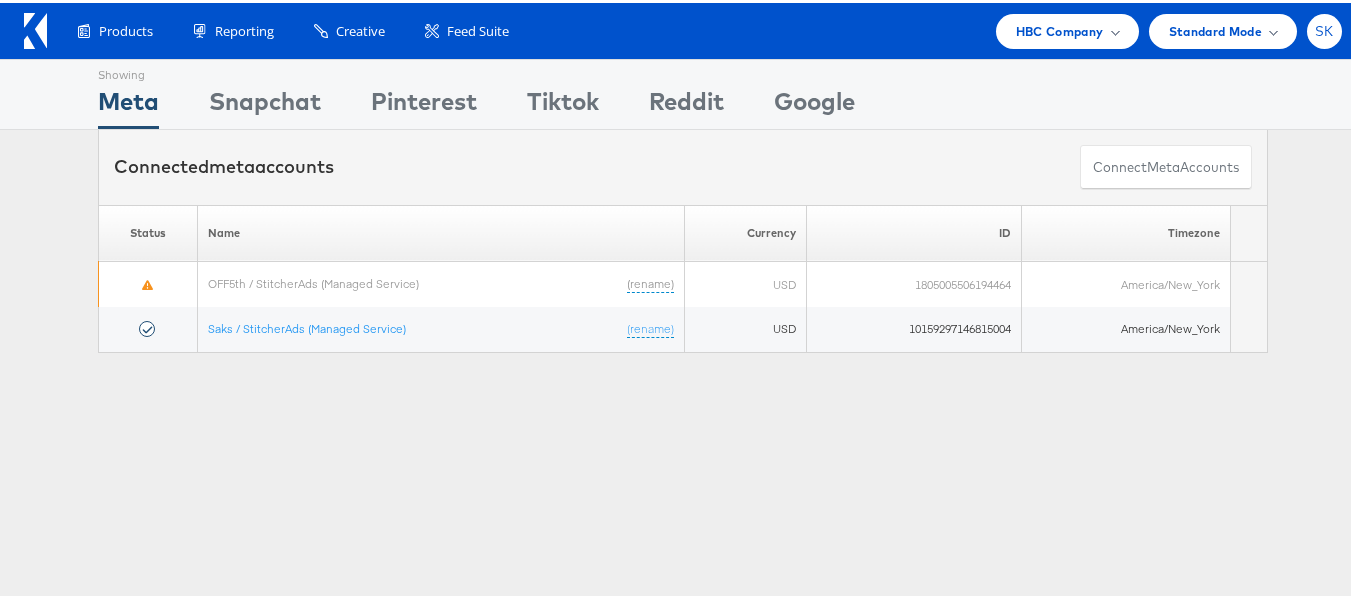 click on "SK" at bounding box center (1324, 28) 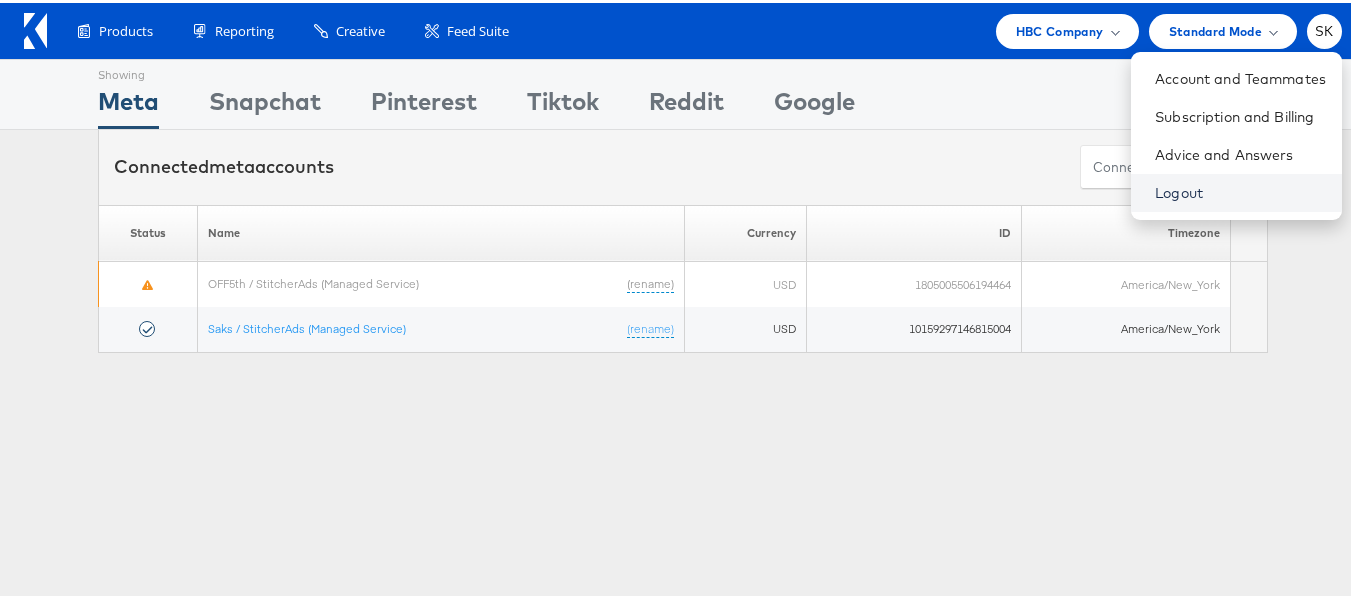 click on "Logout" at bounding box center [1240, 190] 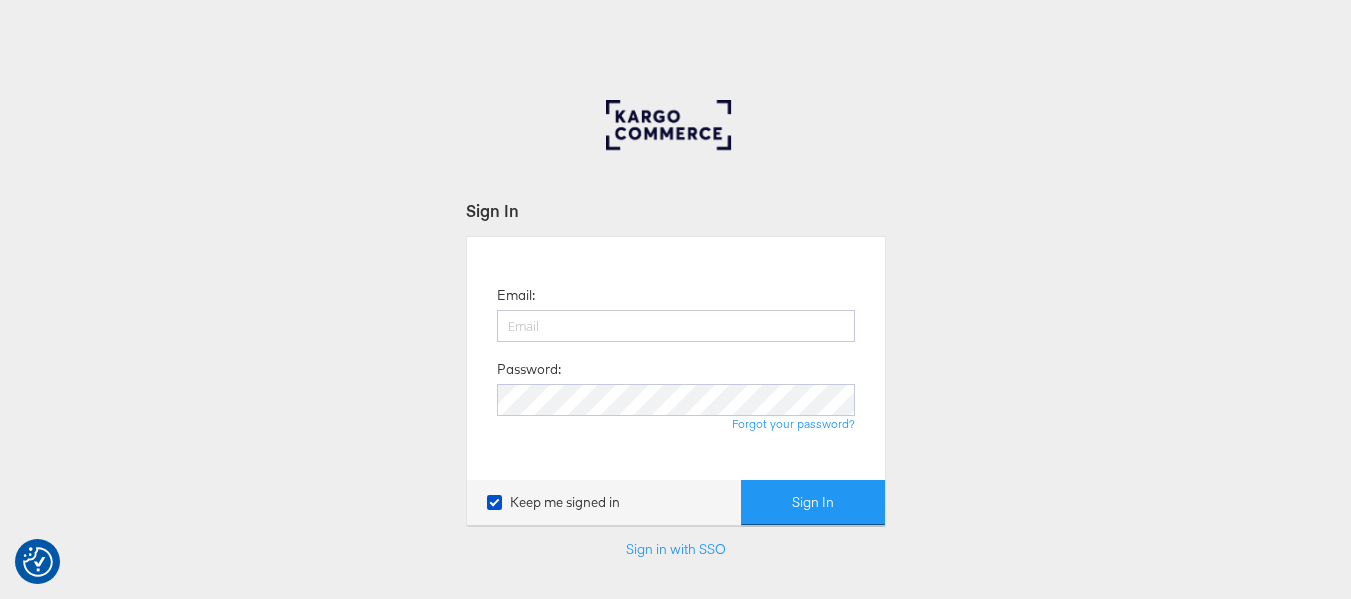 scroll, scrollTop: 0, scrollLeft: 0, axis: both 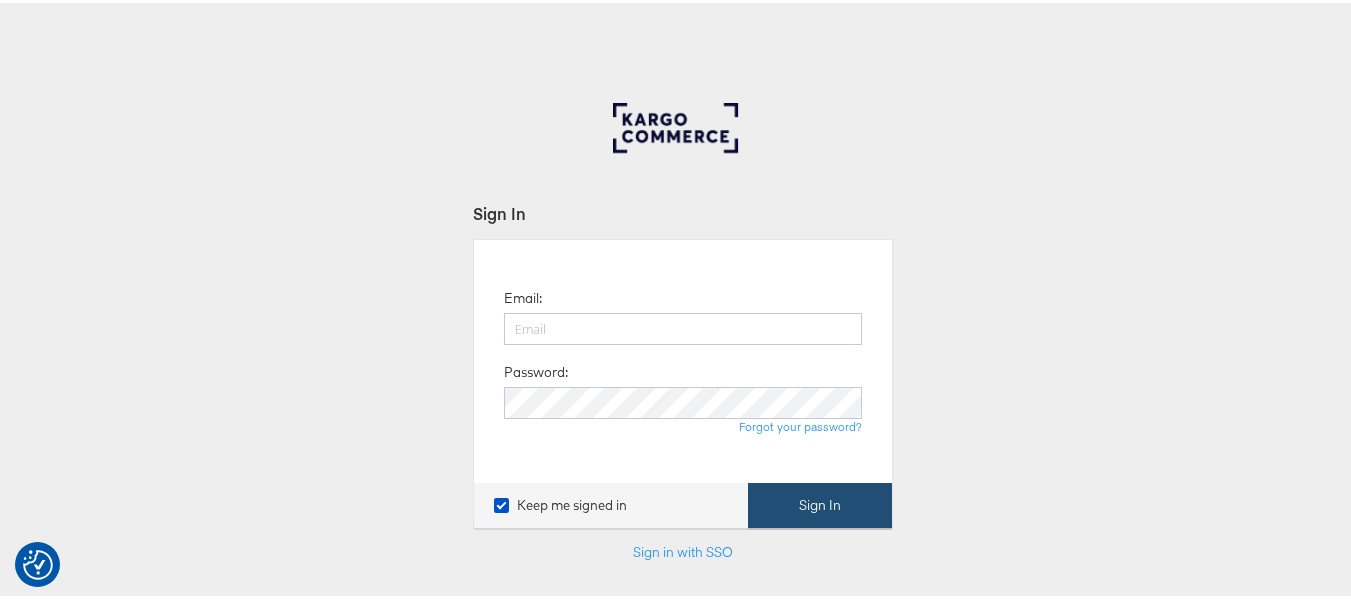 type on "[USERNAME]@example.com" 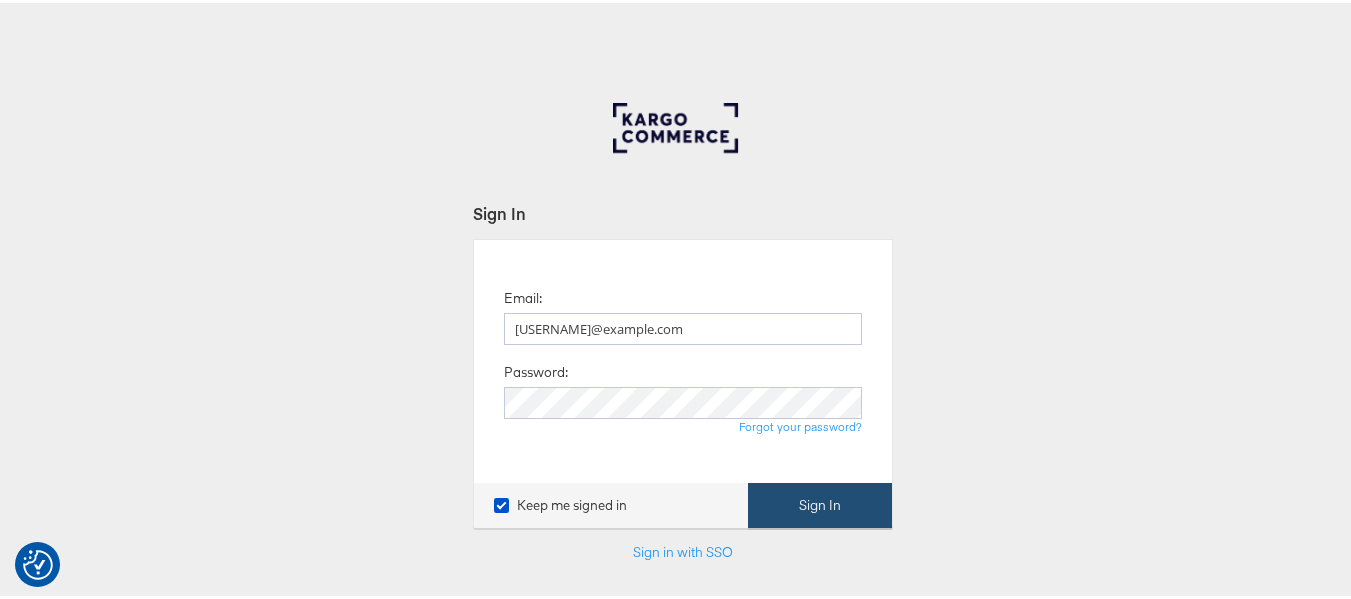 click on "Sign In" at bounding box center (820, 502) 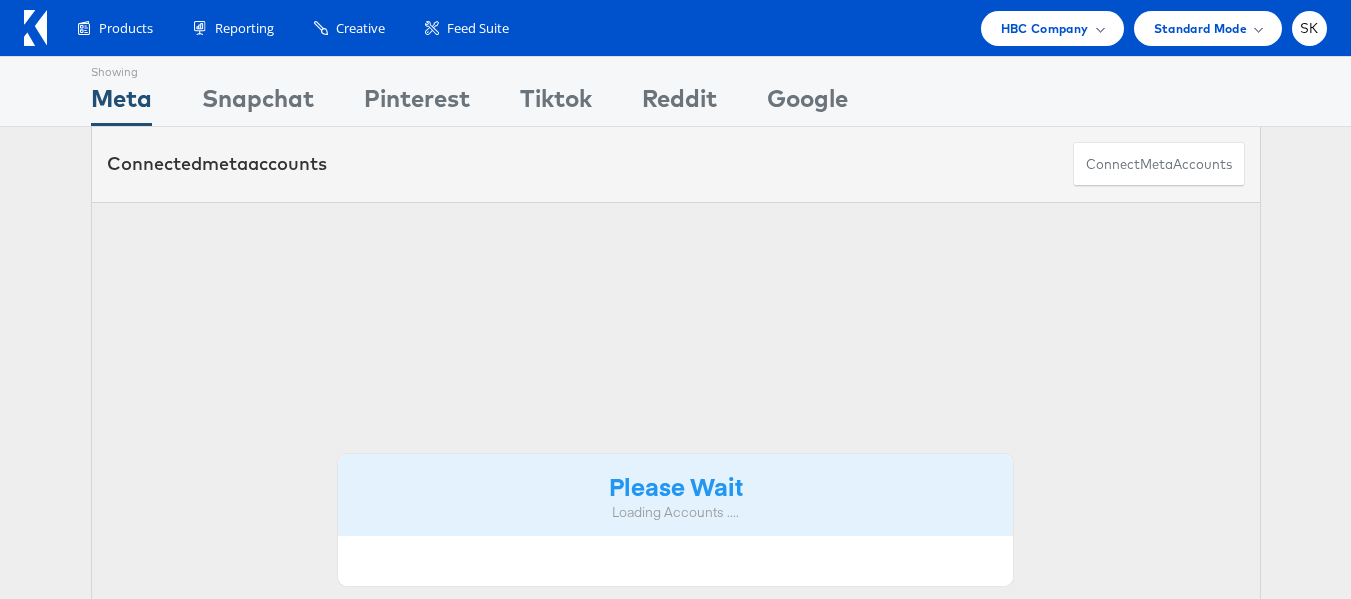 scroll, scrollTop: 0, scrollLeft: 0, axis: both 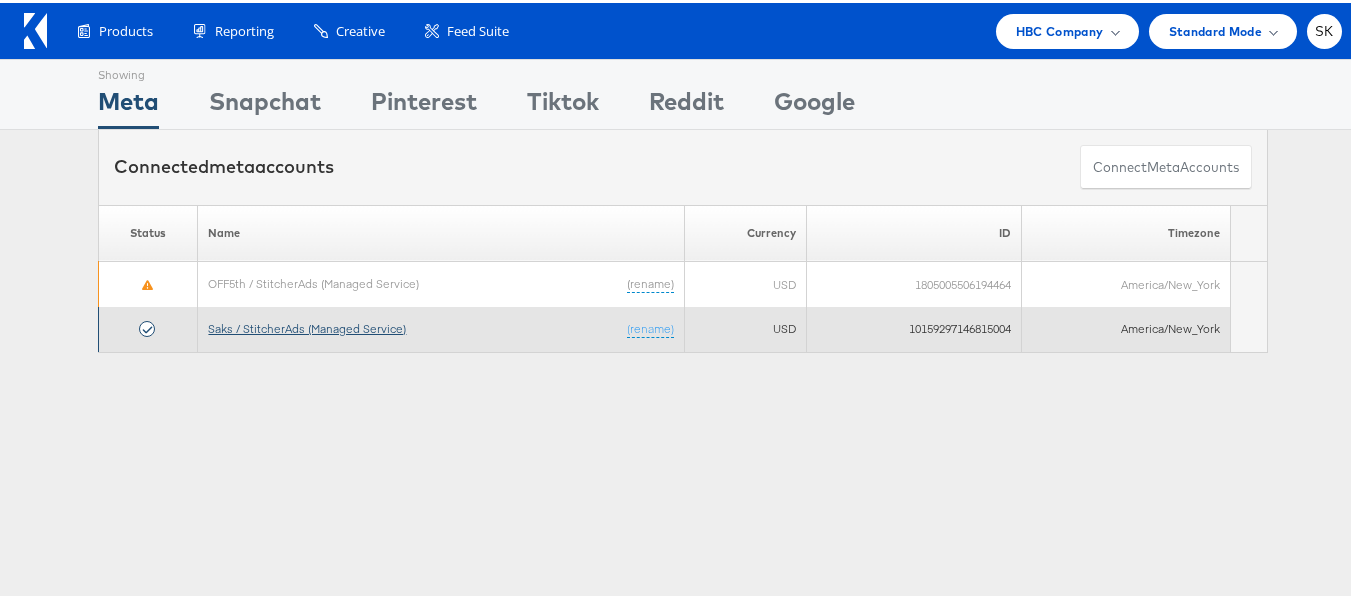 click on "Saks / StitcherAds (Managed Service)" at bounding box center [307, 325] 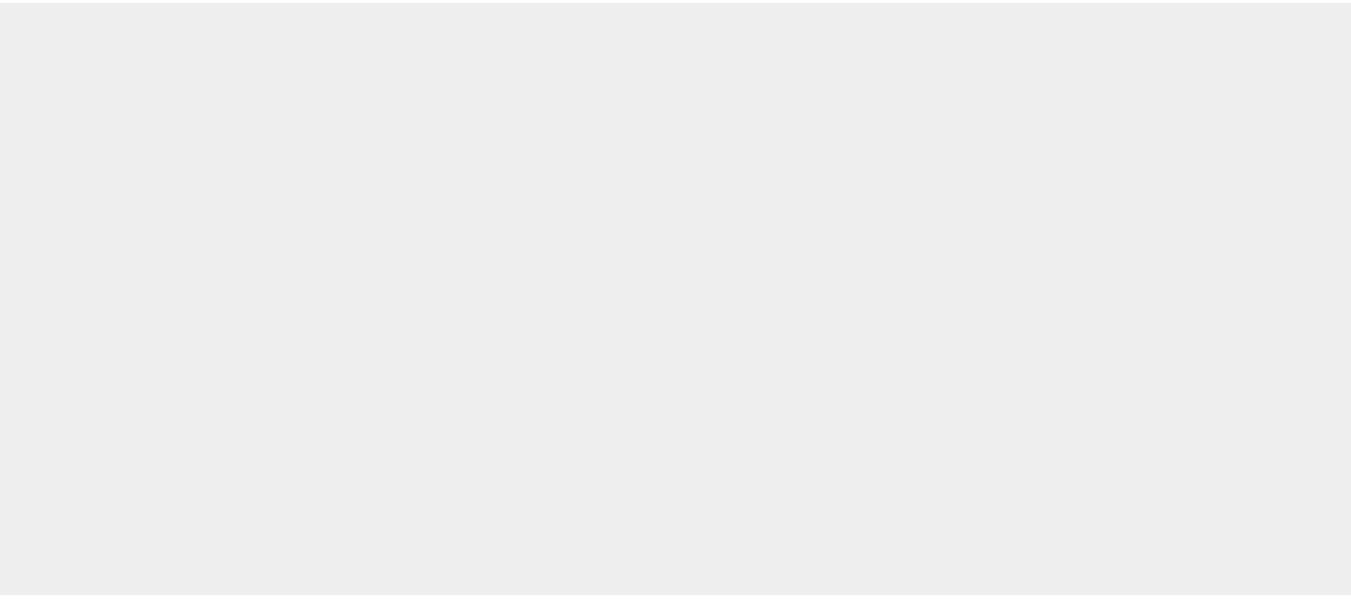 scroll, scrollTop: 0, scrollLeft: 0, axis: both 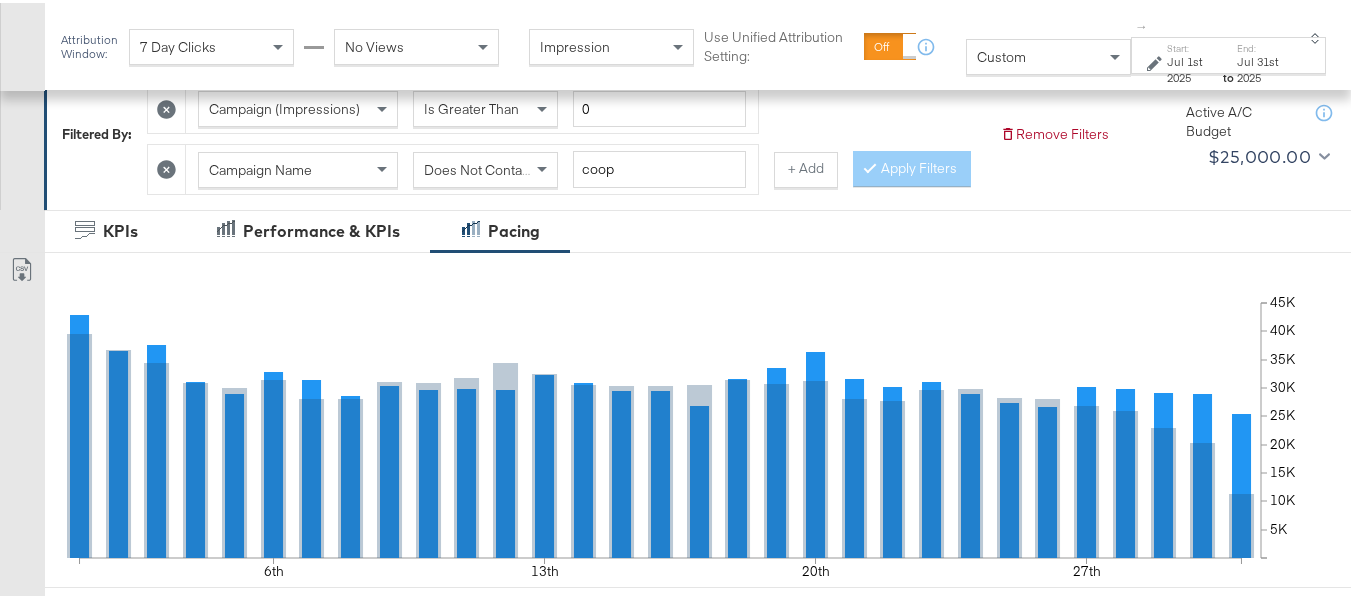 click on "Jul 1st 2025" at bounding box center [1193, 66] 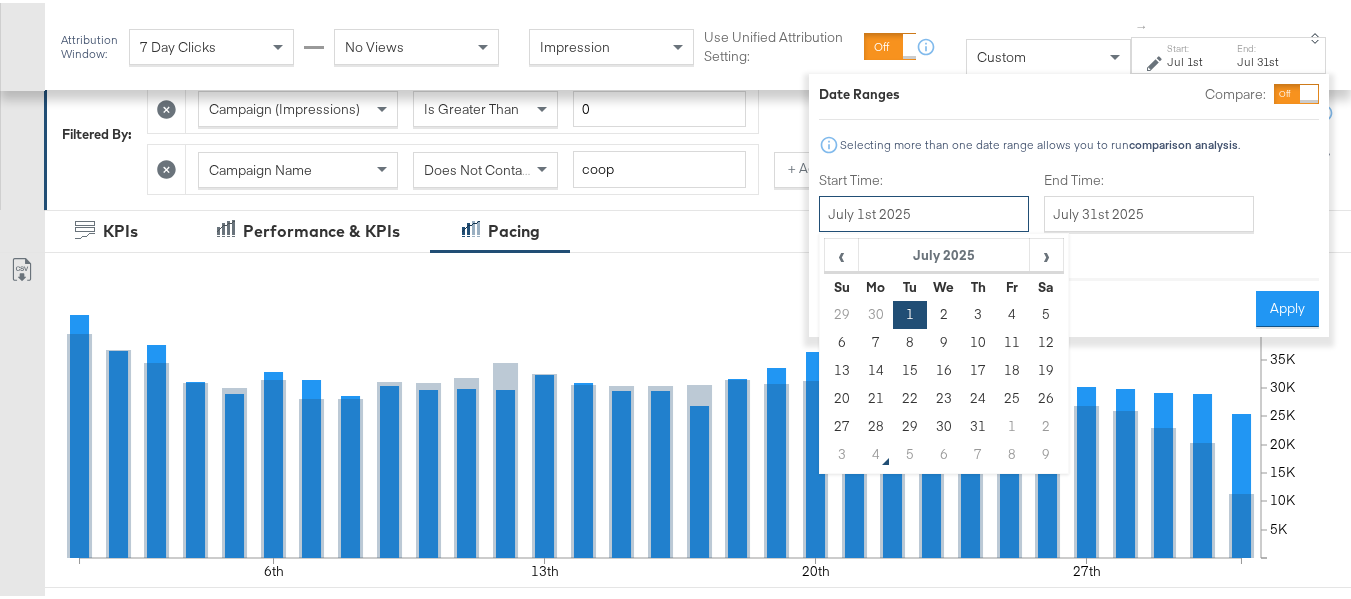 click on "July 1st 2025" at bounding box center [924, 211] 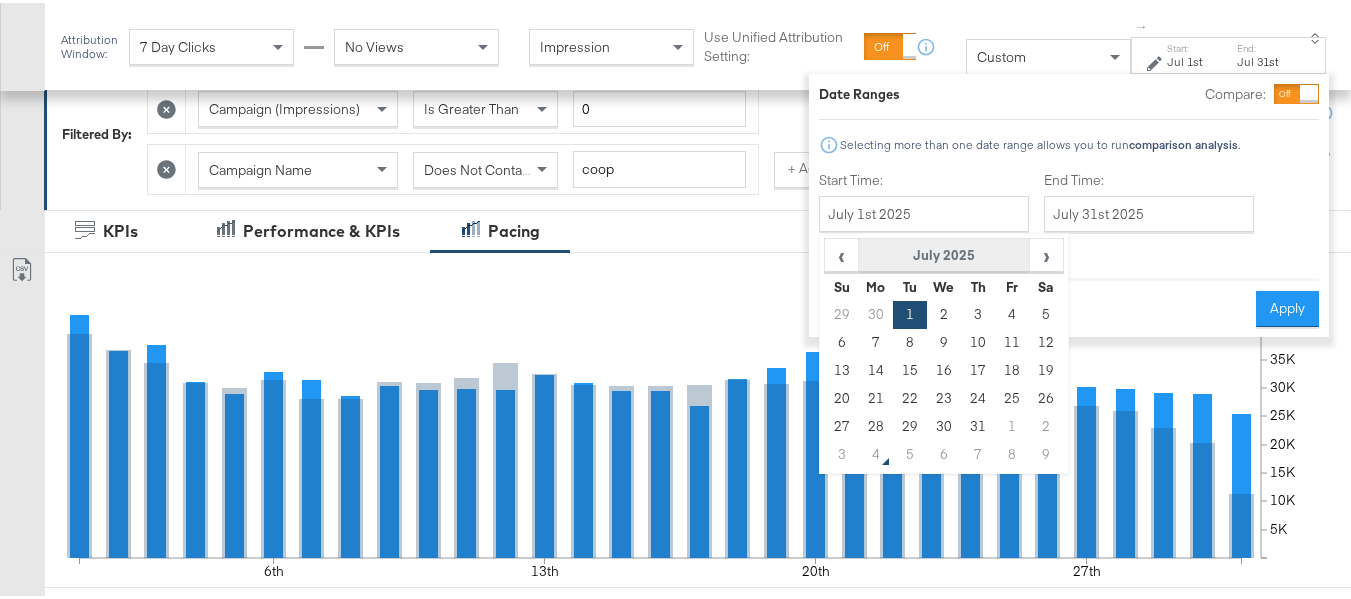 click on "July 2025" at bounding box center (944, 253) 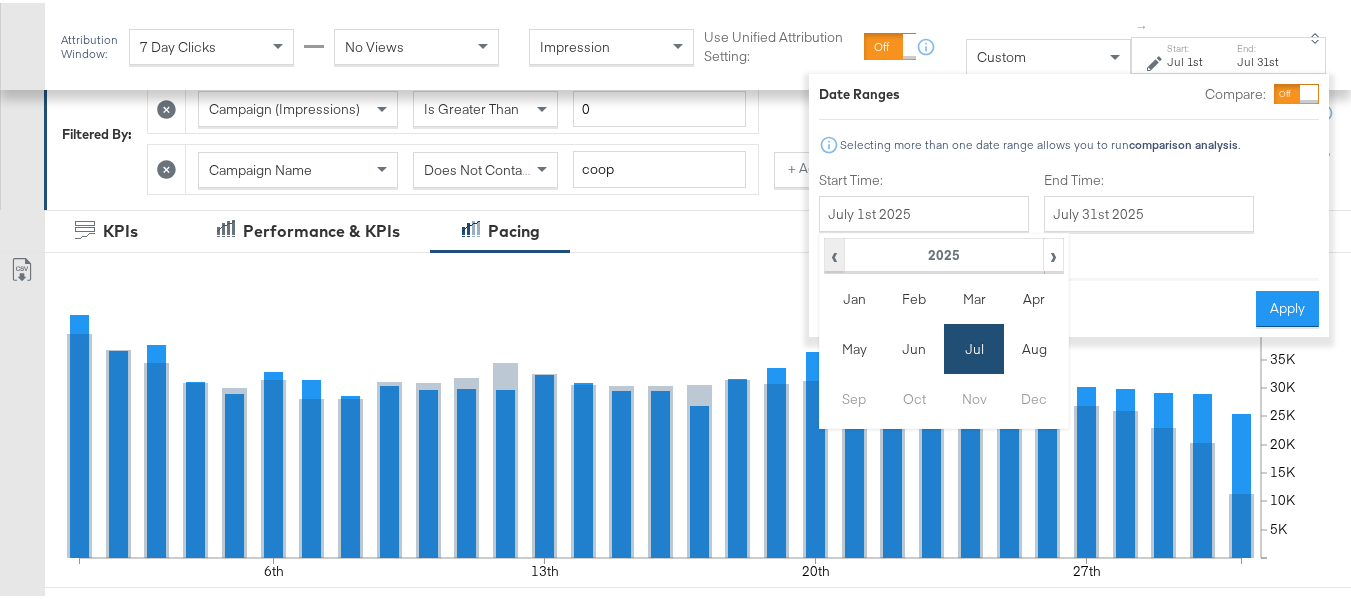 click on "‹" at bounding box center (834, 252) 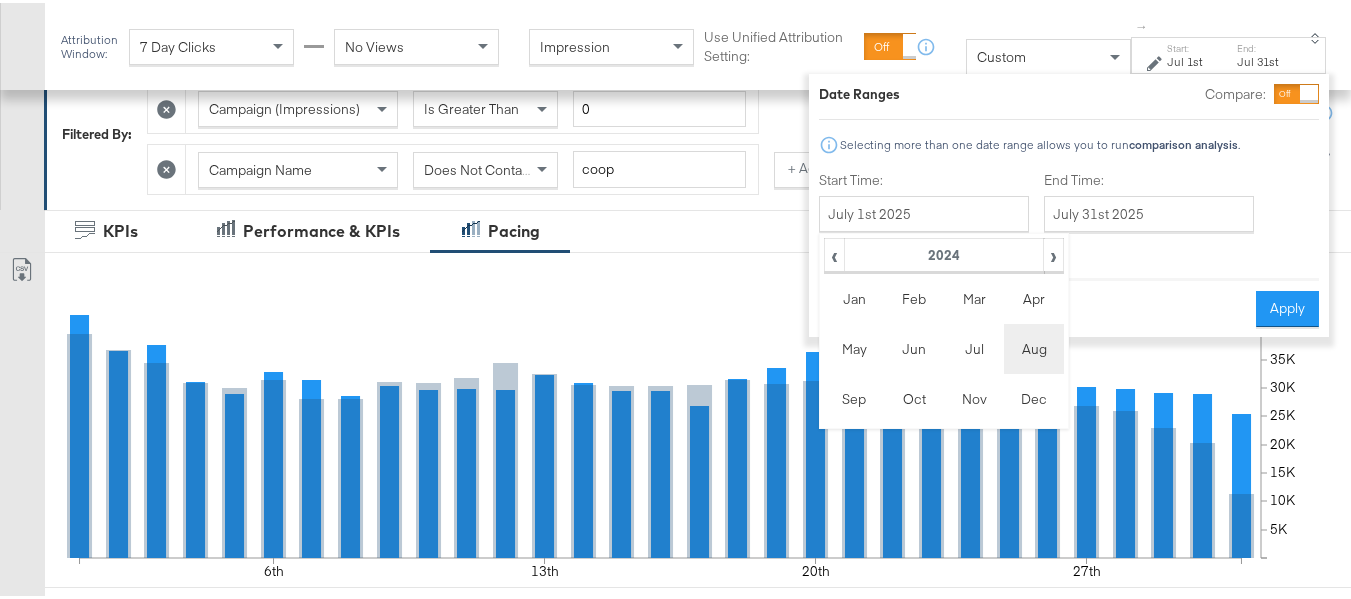 click on "Aug" at bounding box center [1034, 346] 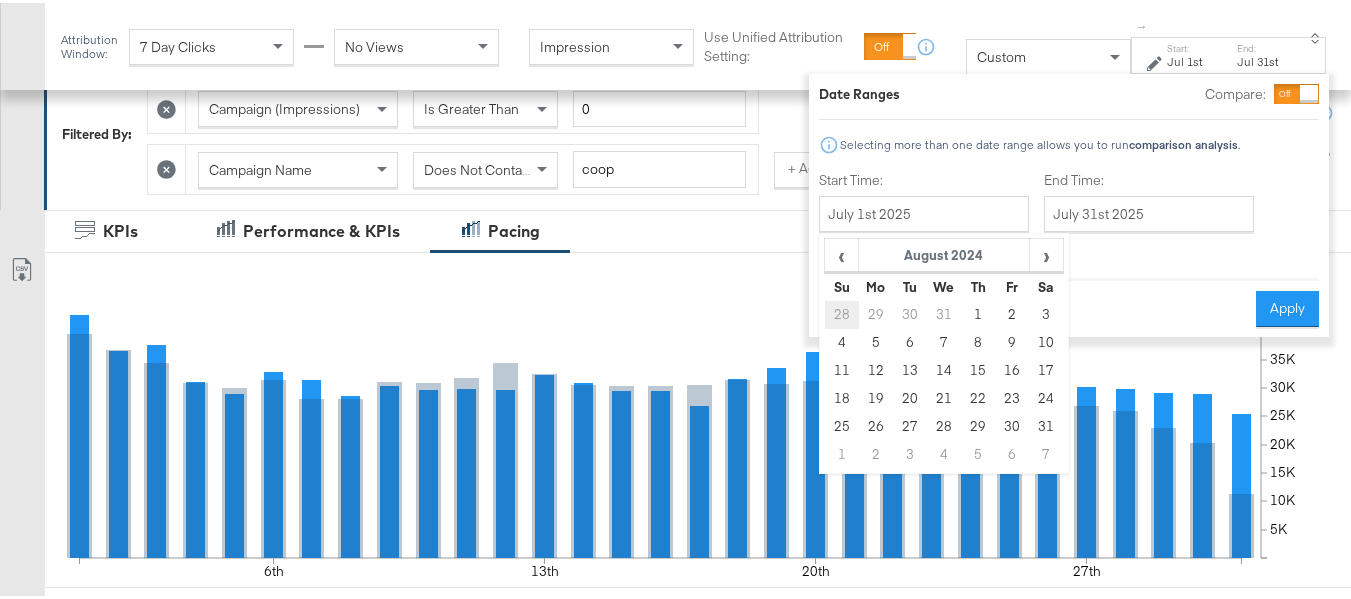 click on "28" at bounding box center [842, 312] 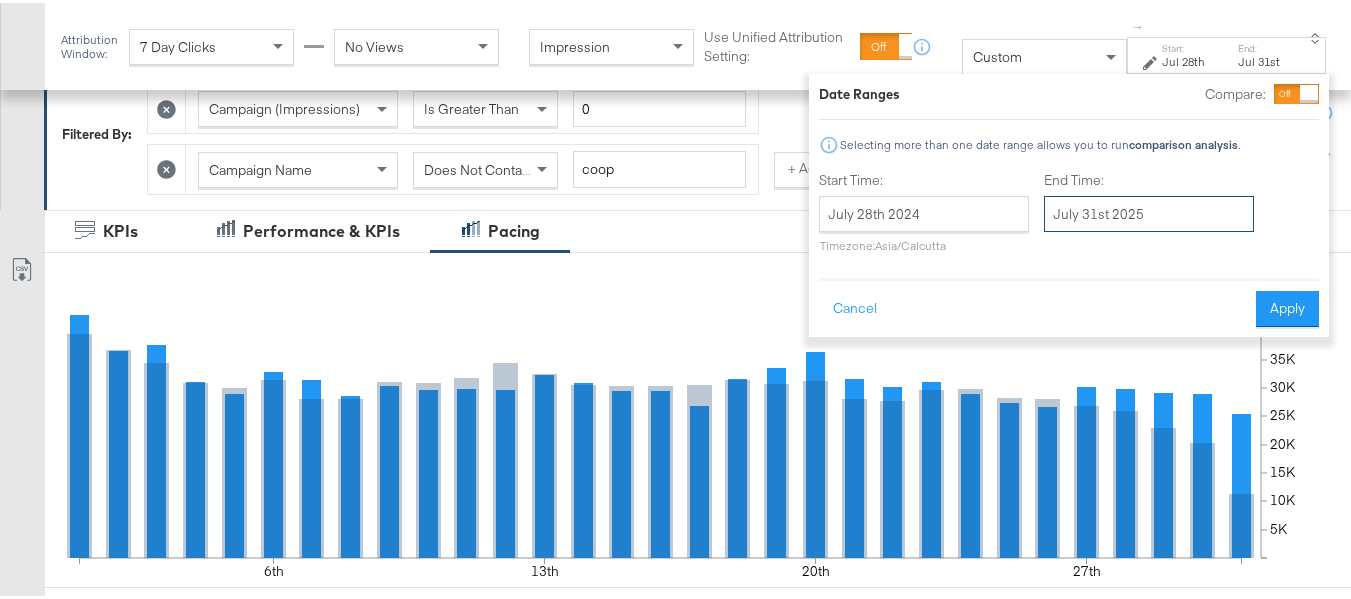 click on "July 31st 2025" at bounding box center (1149, 211) 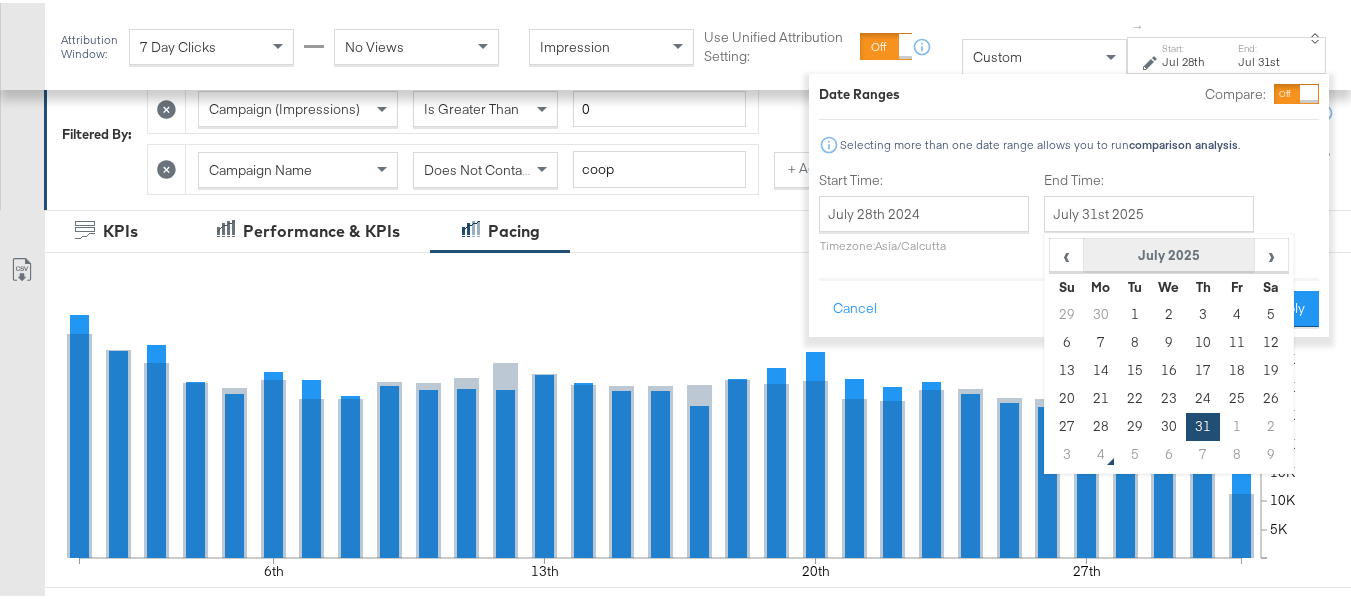 click on "July 2025" at bounding box center [1168, 253] 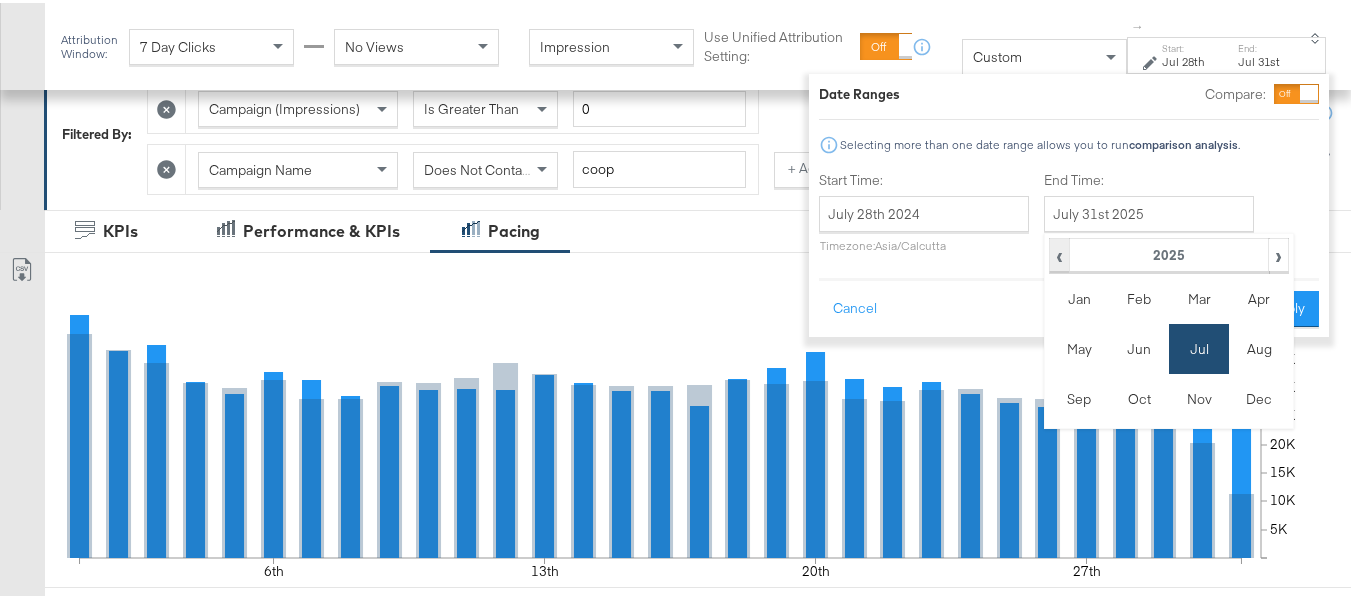 click on "‹" at bounding box center (1059, 252) 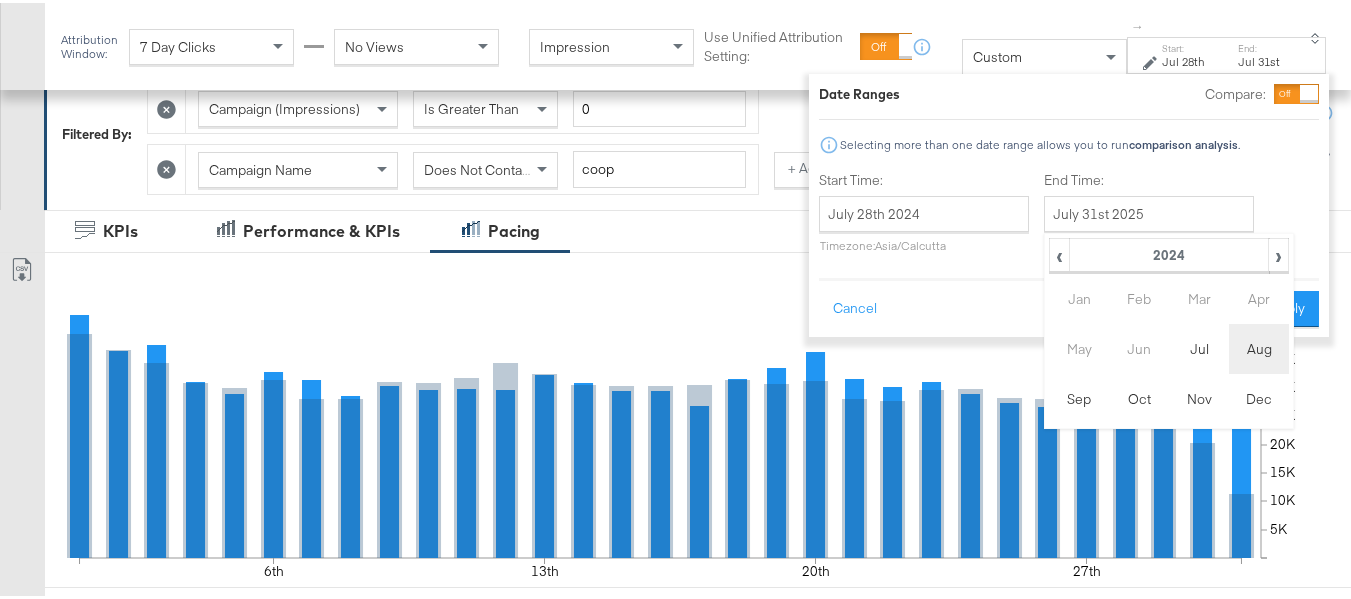click on "Aug" at bounding box center [1259, 346] 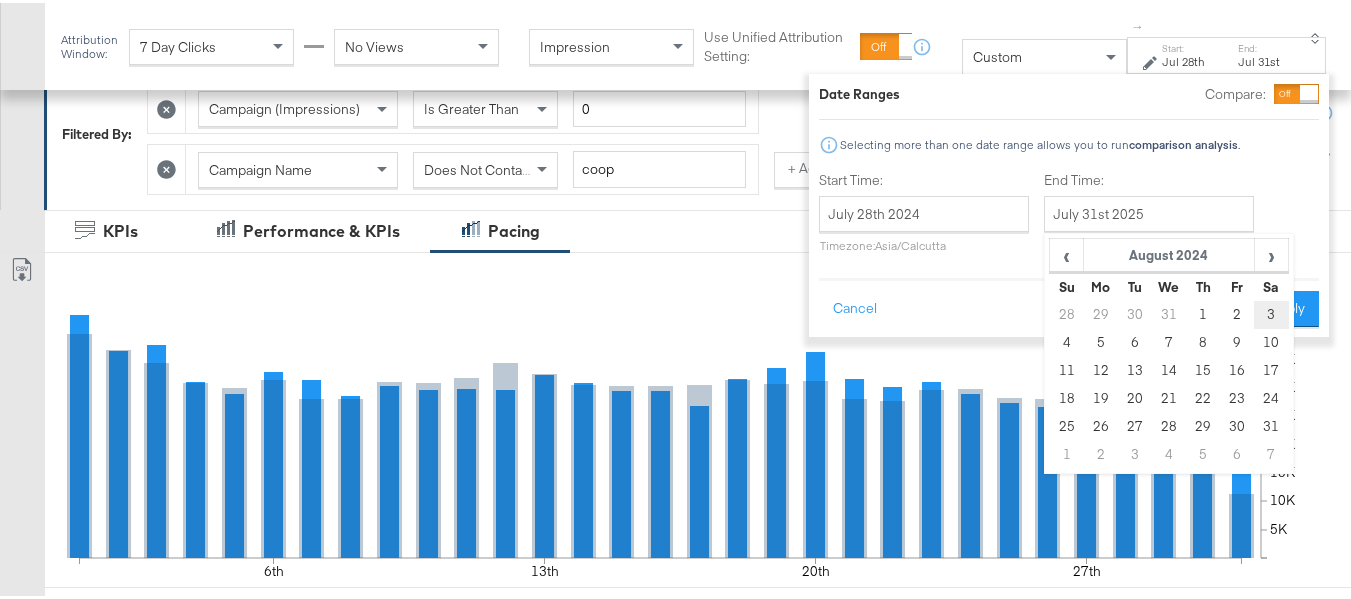 click on "3" at bounding box center (1271, 312) 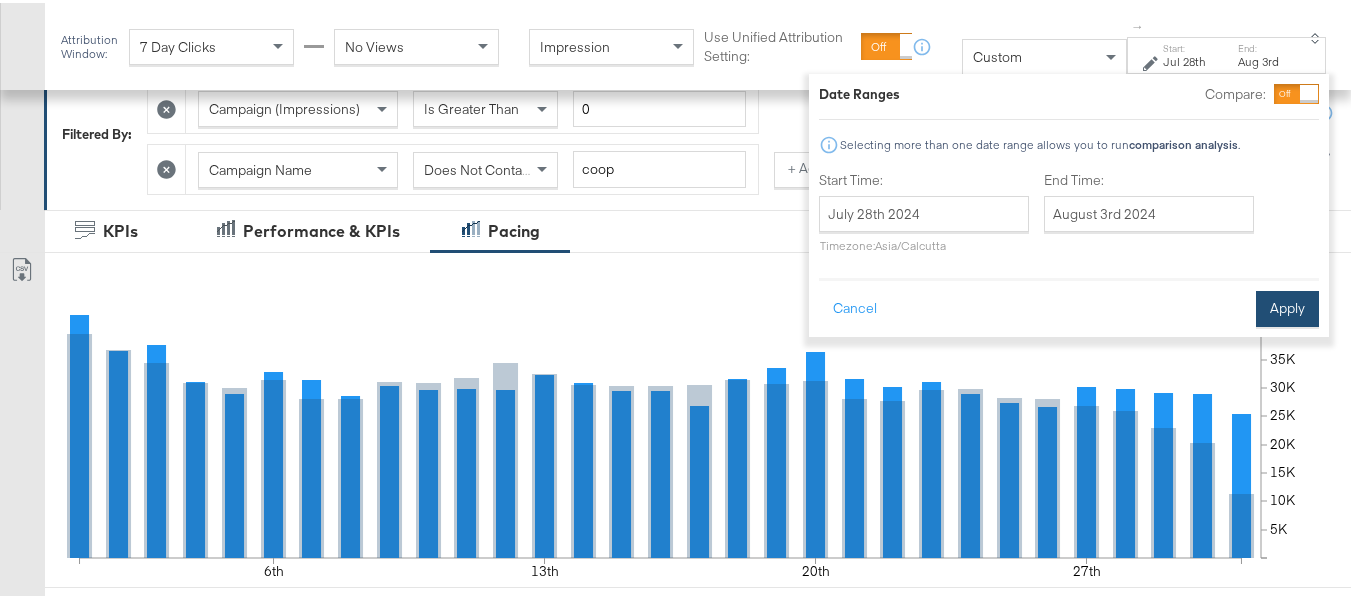 click on "Apply" at bounding box center [1287, 306] 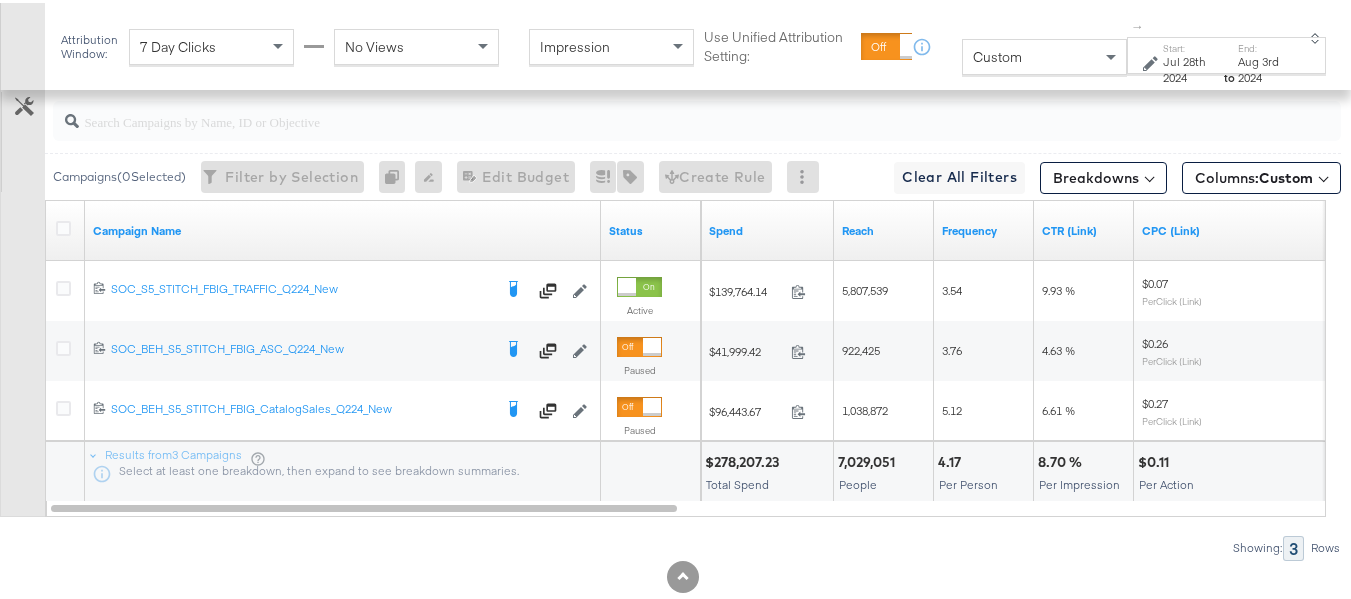 scroll, scrollTop: 964, scrollLeft: 0, axis: vertical 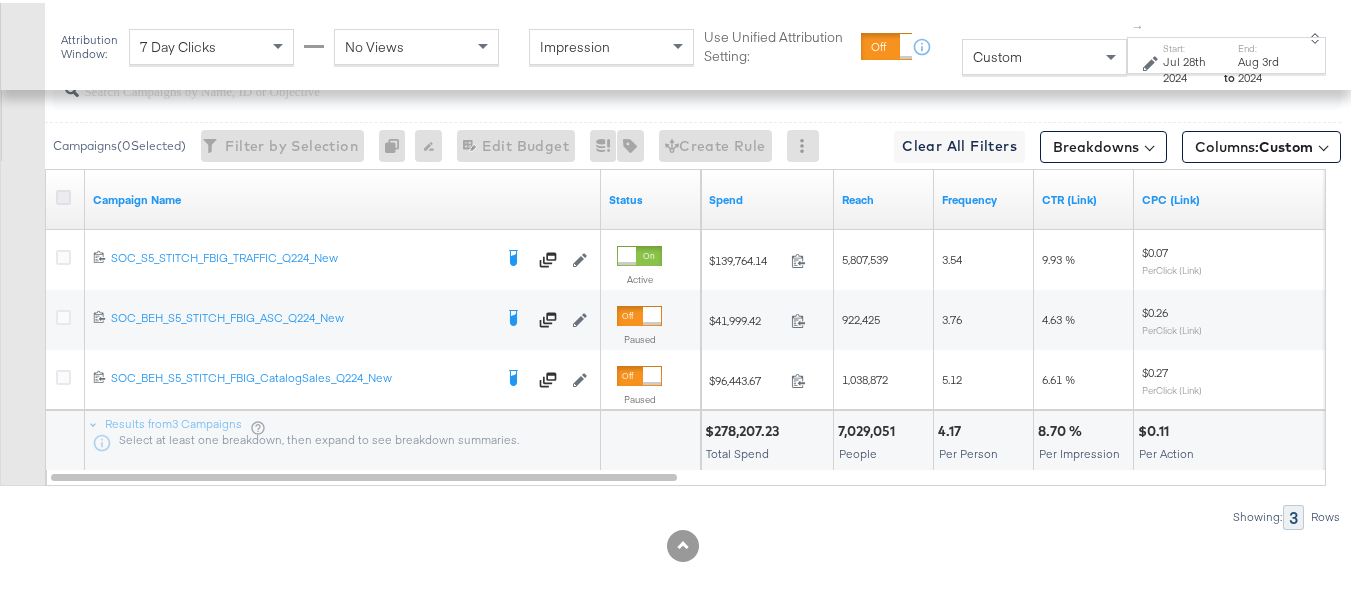 click at bounding box center [63, 194] 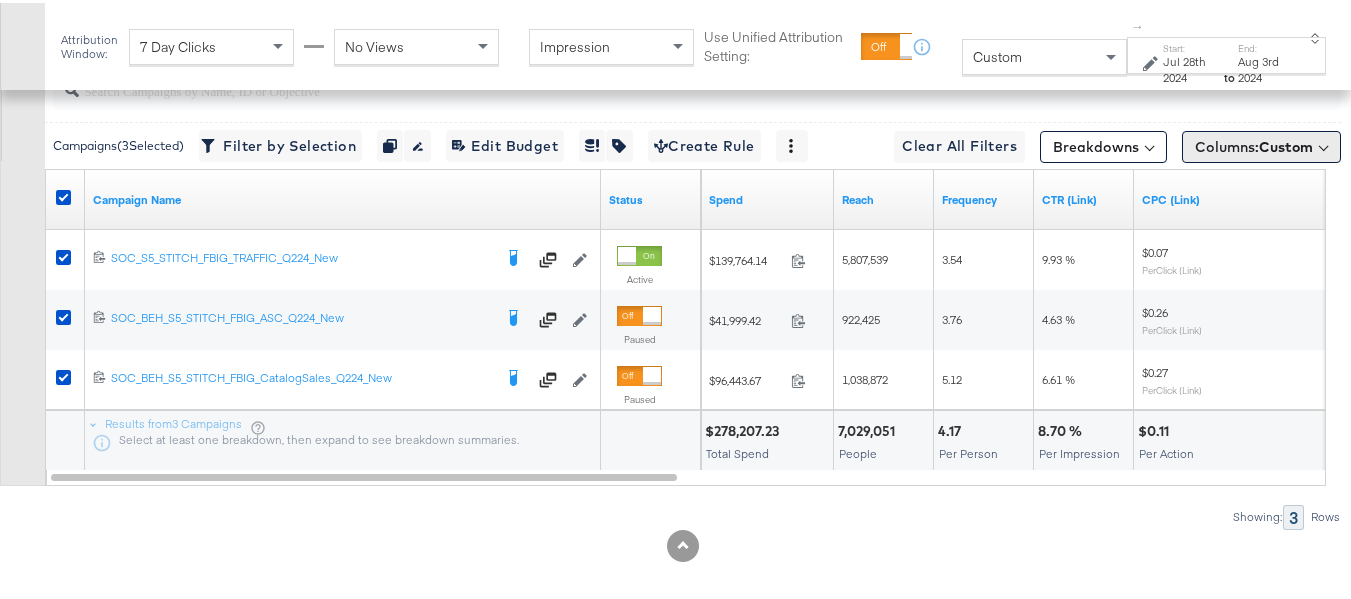 click on "Custom" at bounding box center [1286, 144] 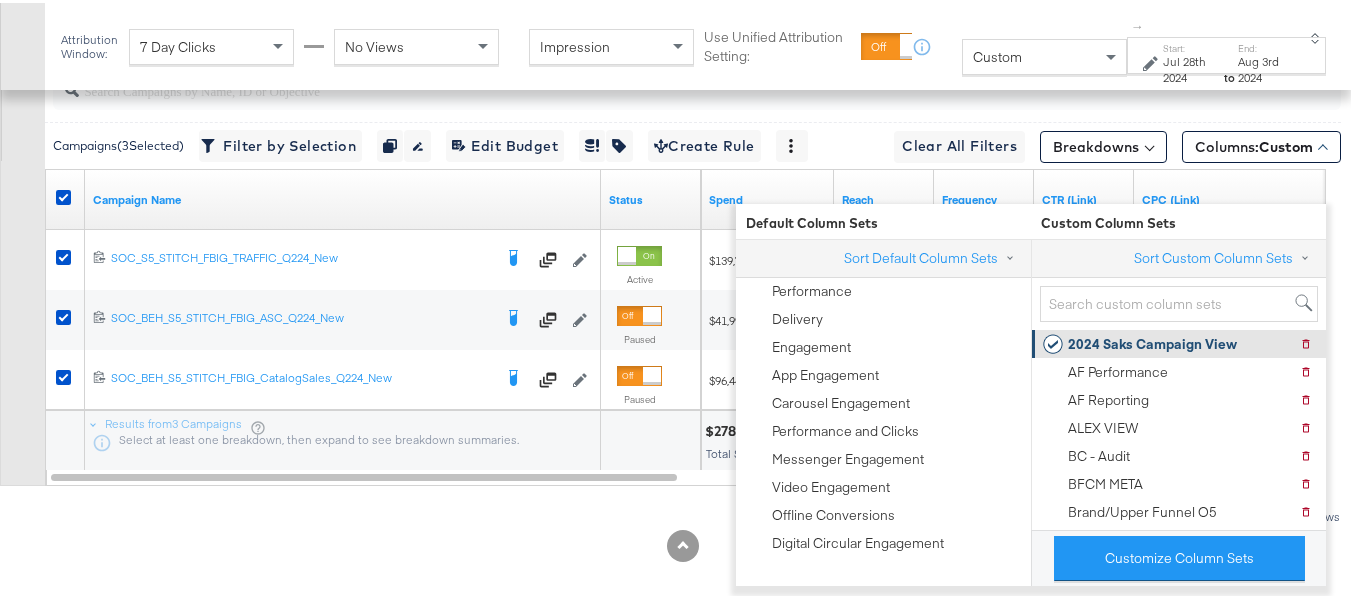 click on "2024 Saks Campaign View" at bounding box center [1152, 341] 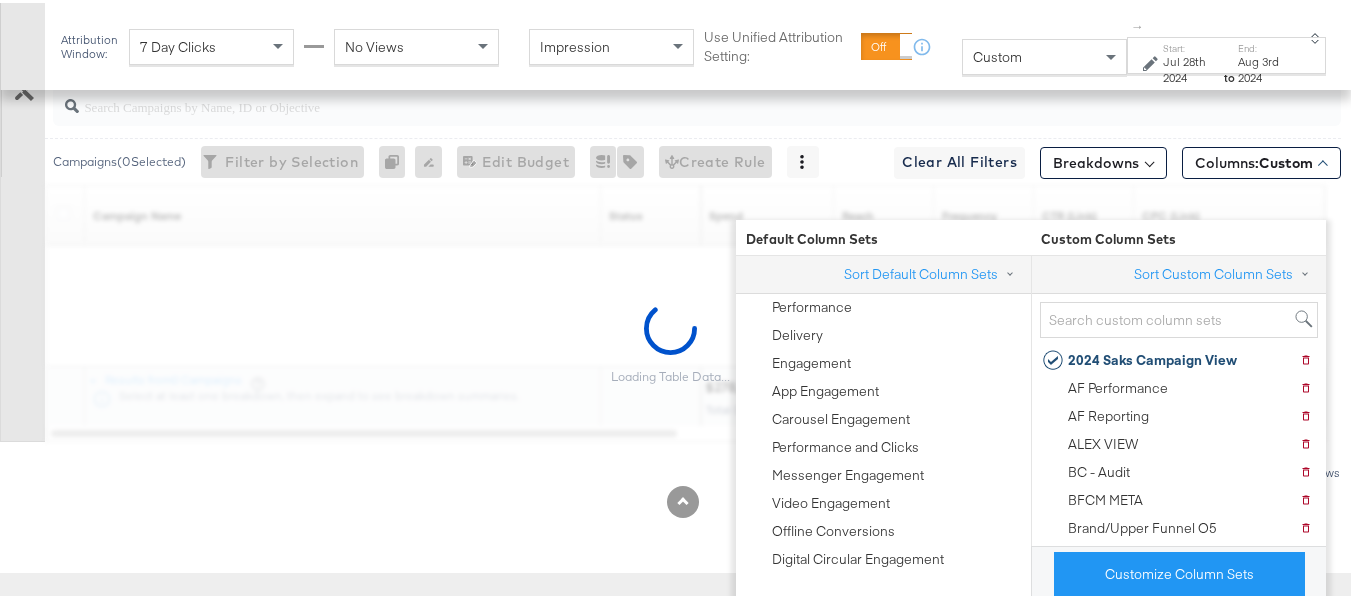 click on "Loading Table Data..." at bounding box center (670, 340) 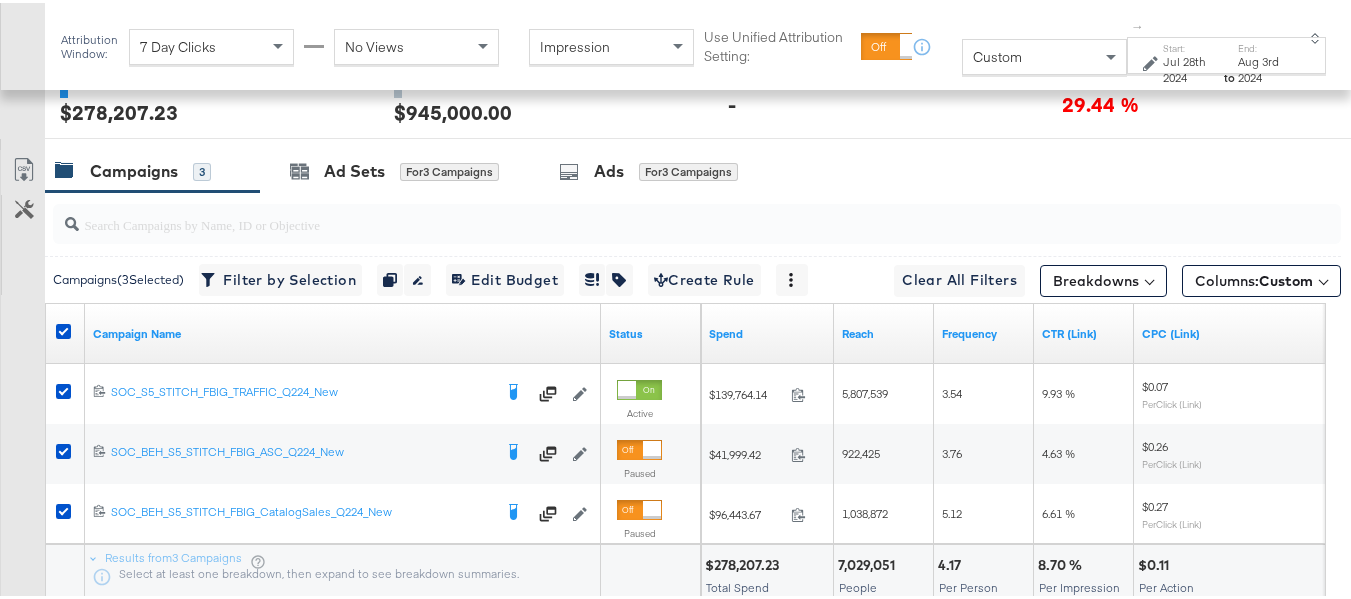 scroll, scrollTop: 1024, scrollLeft: 0, axis: vertical 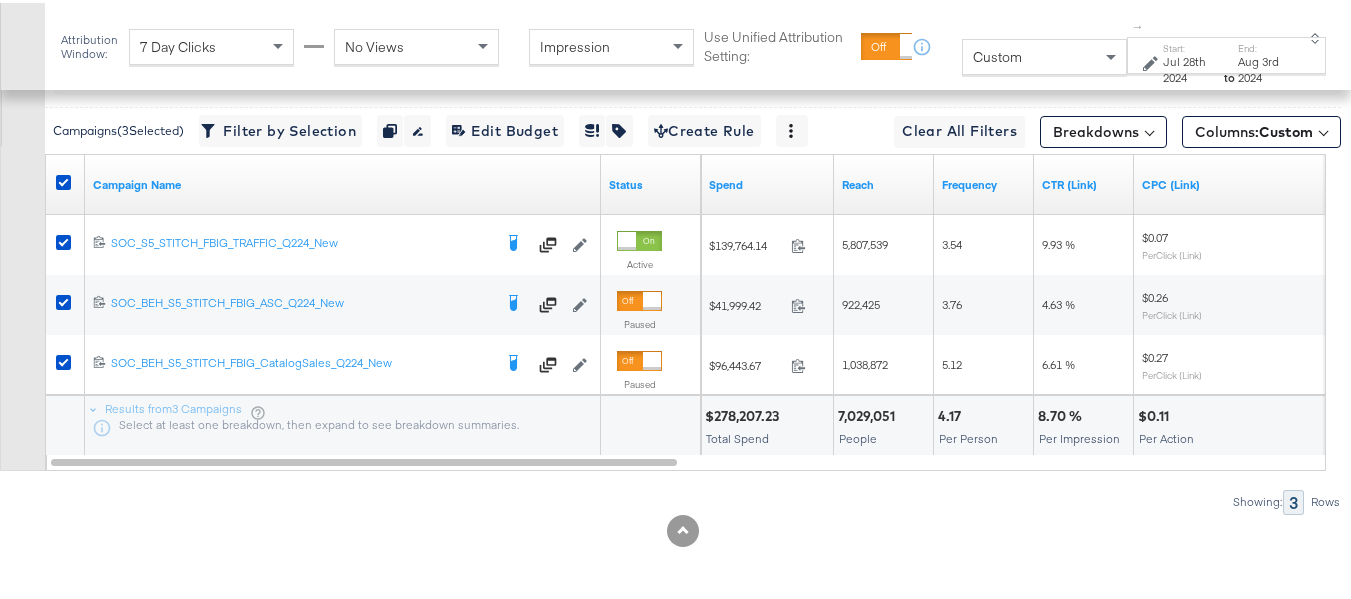 click on "$278,207.23" at bounding box center (745, 413) 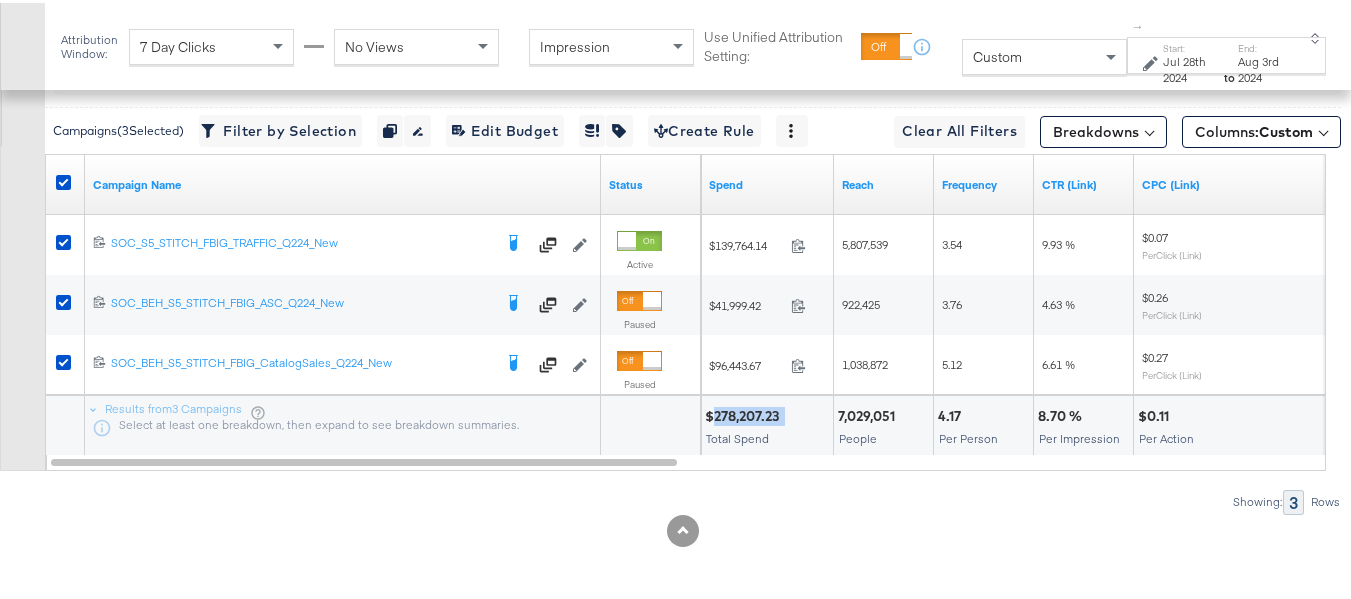 click on "$278,207.23" at bounding box center [745, 413] 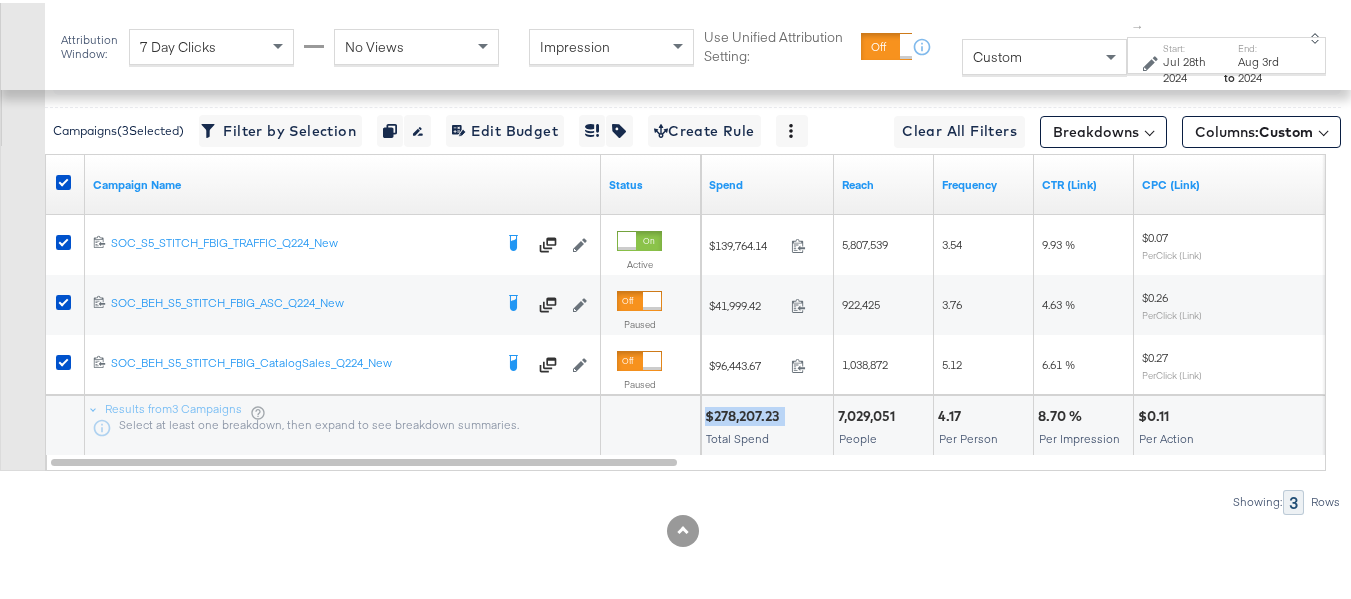 click on "$278,207.23" at bounding box center [745, 413] 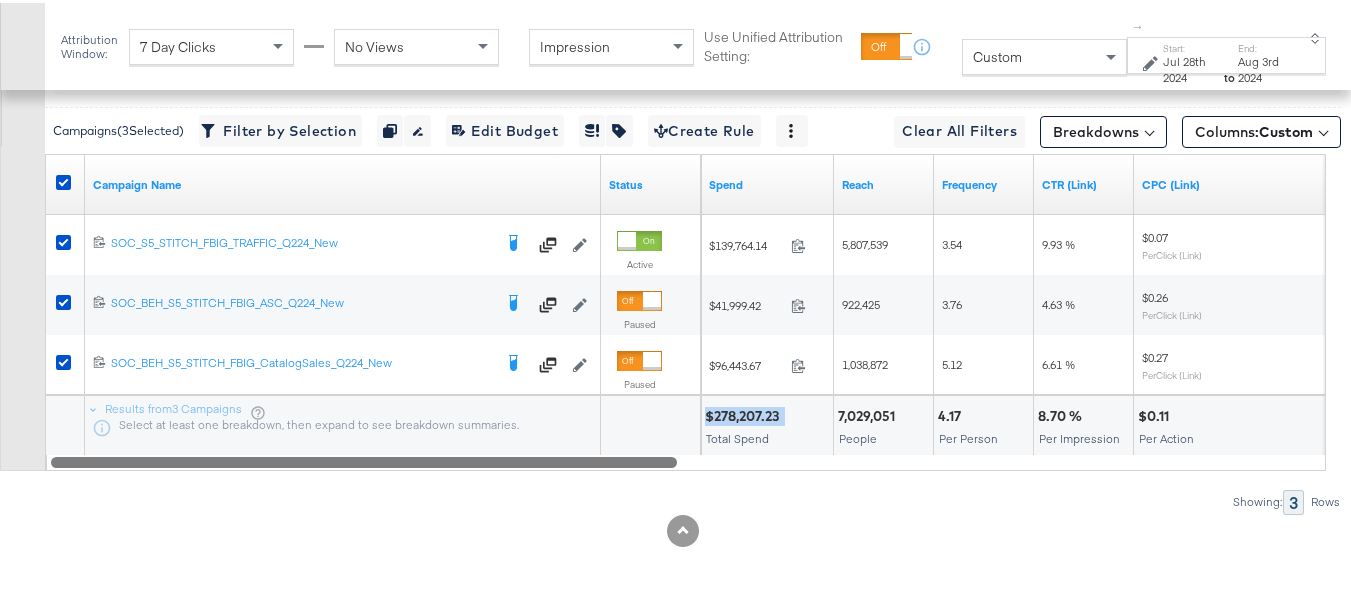 copy on "$278,207.23" 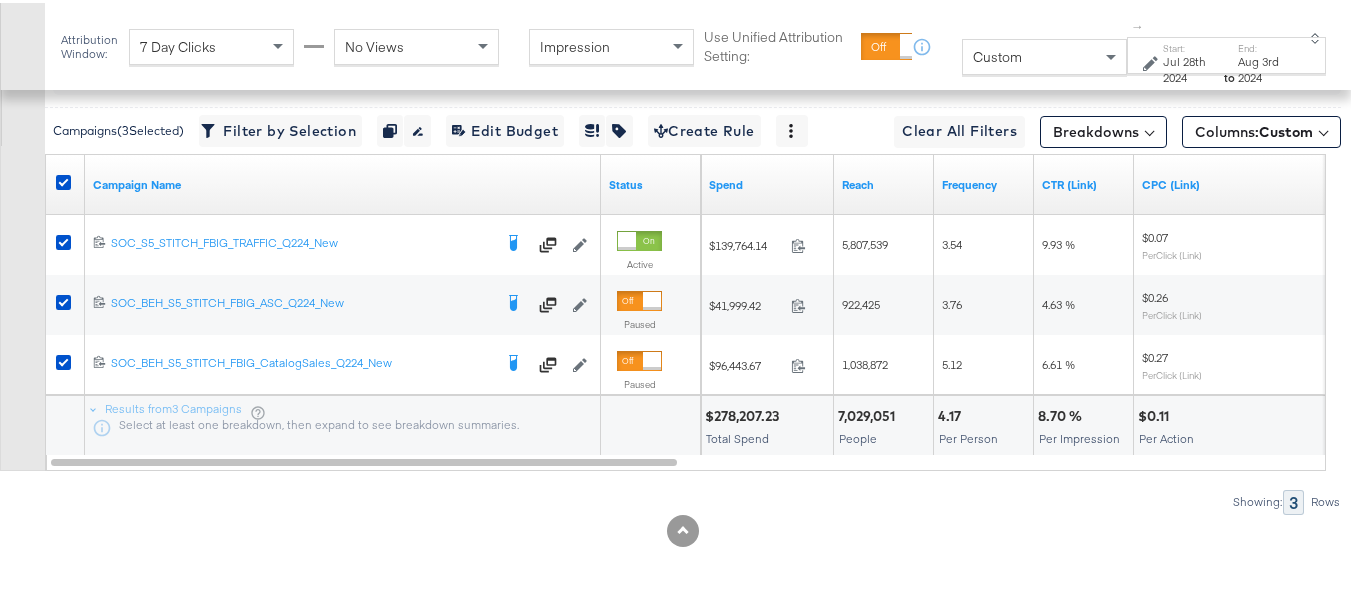 click on "7,029,051" at bounding box center (869, 413) 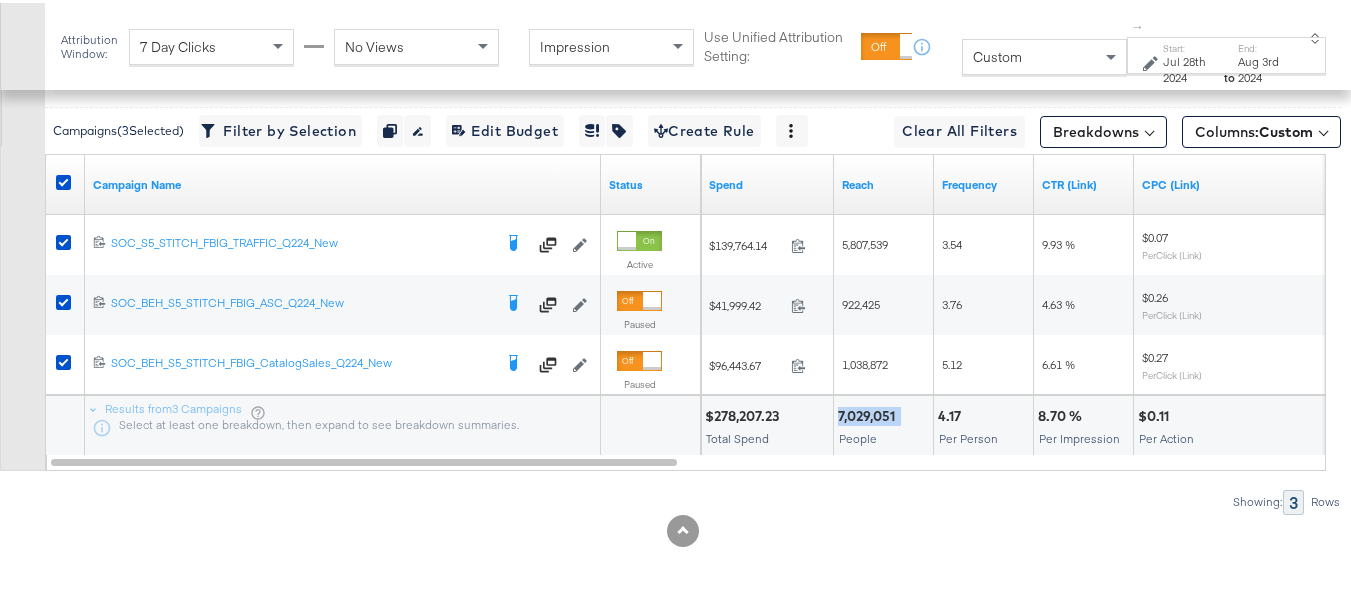 click on "7,029,051" at bounding box center [869, 413] 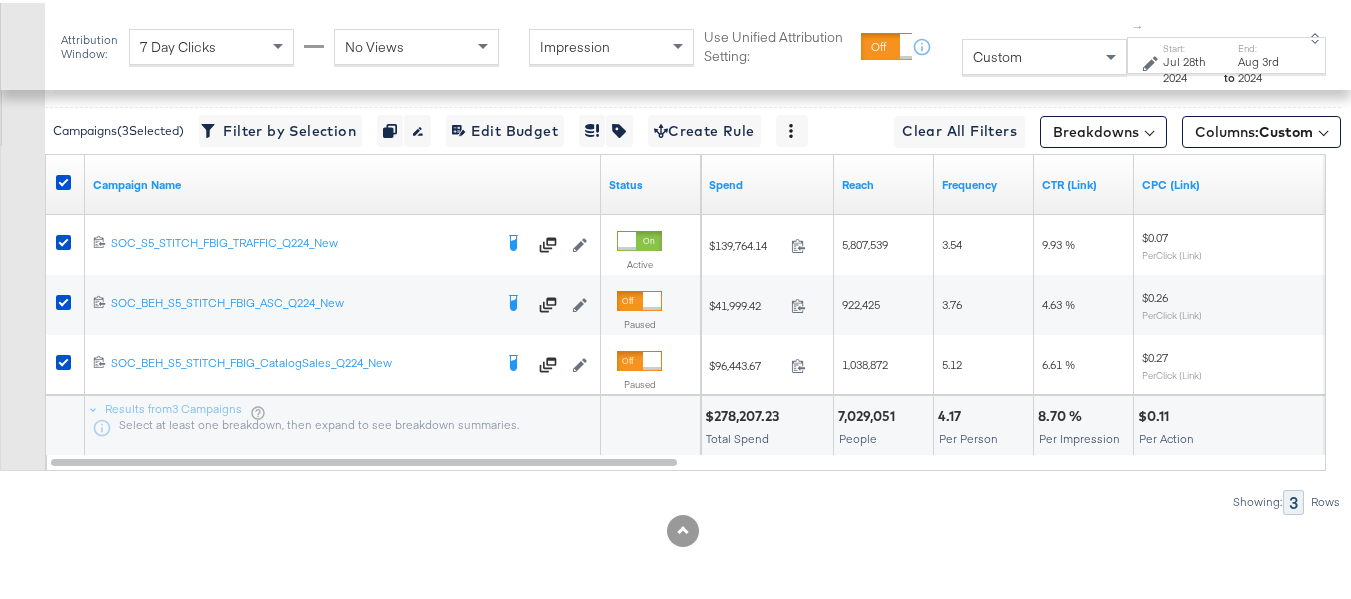 click on "4.17" at bounding box center [952, 413] 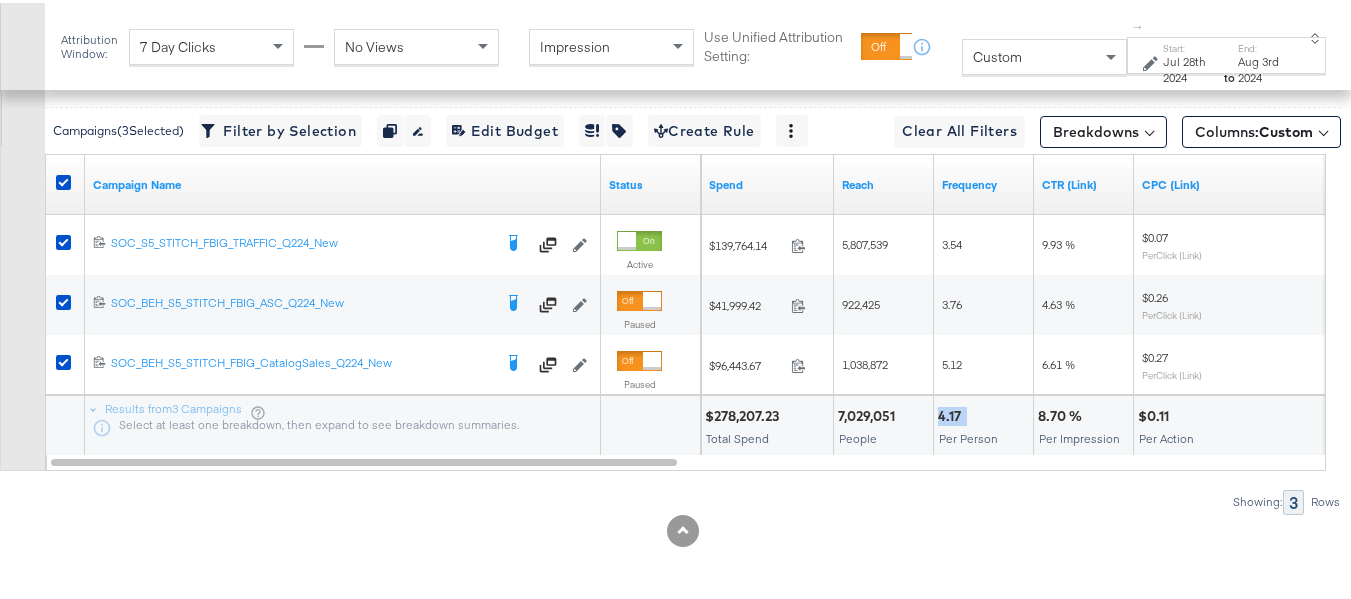 click on "4.17" at bounding box center (952, 413) 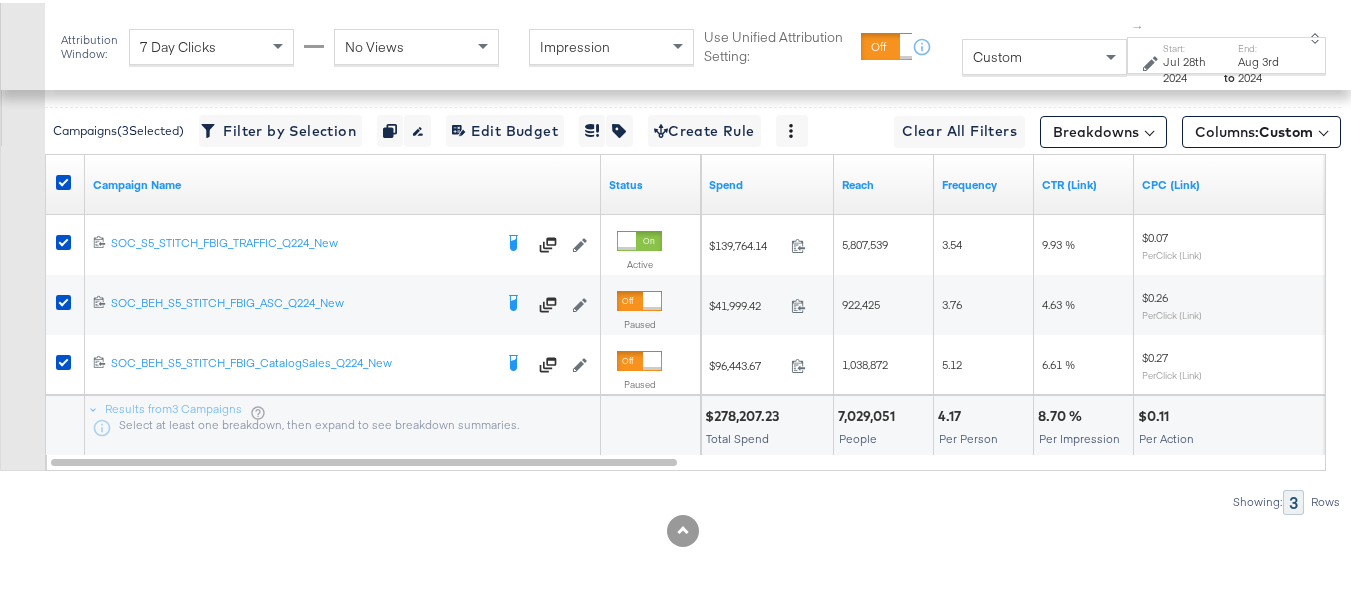 click on "8.70 %" at bounding box center (1063, 413) 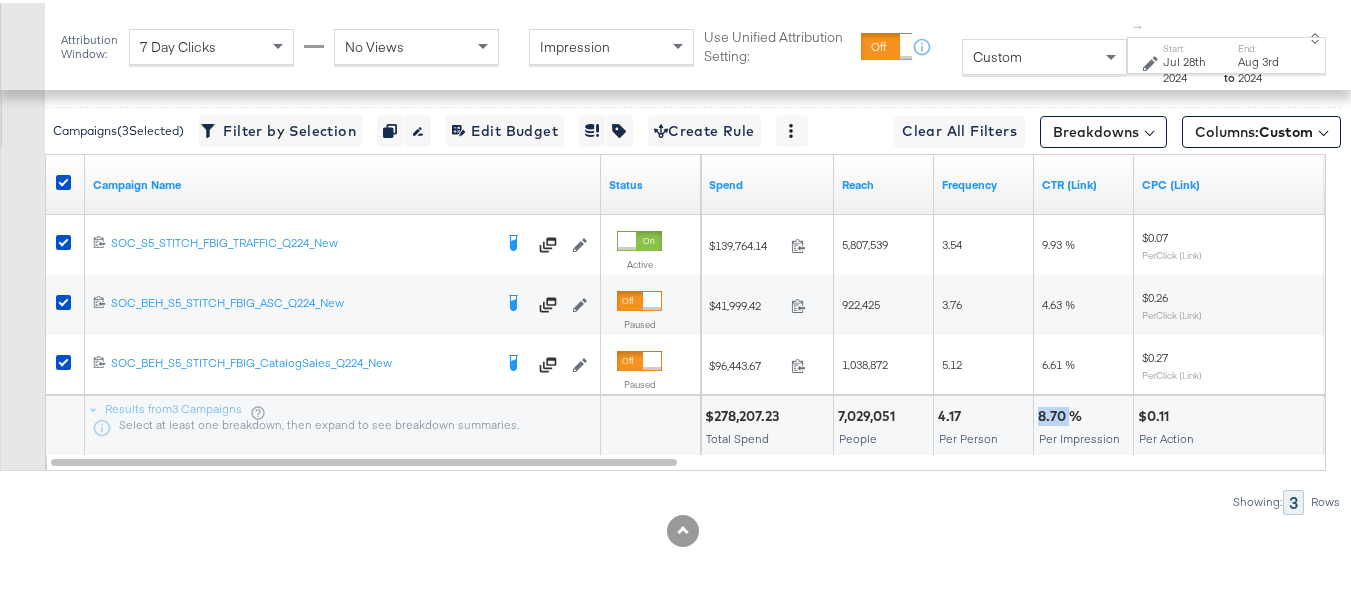 click on "8.70 %" at bounding box center (1063, 413) 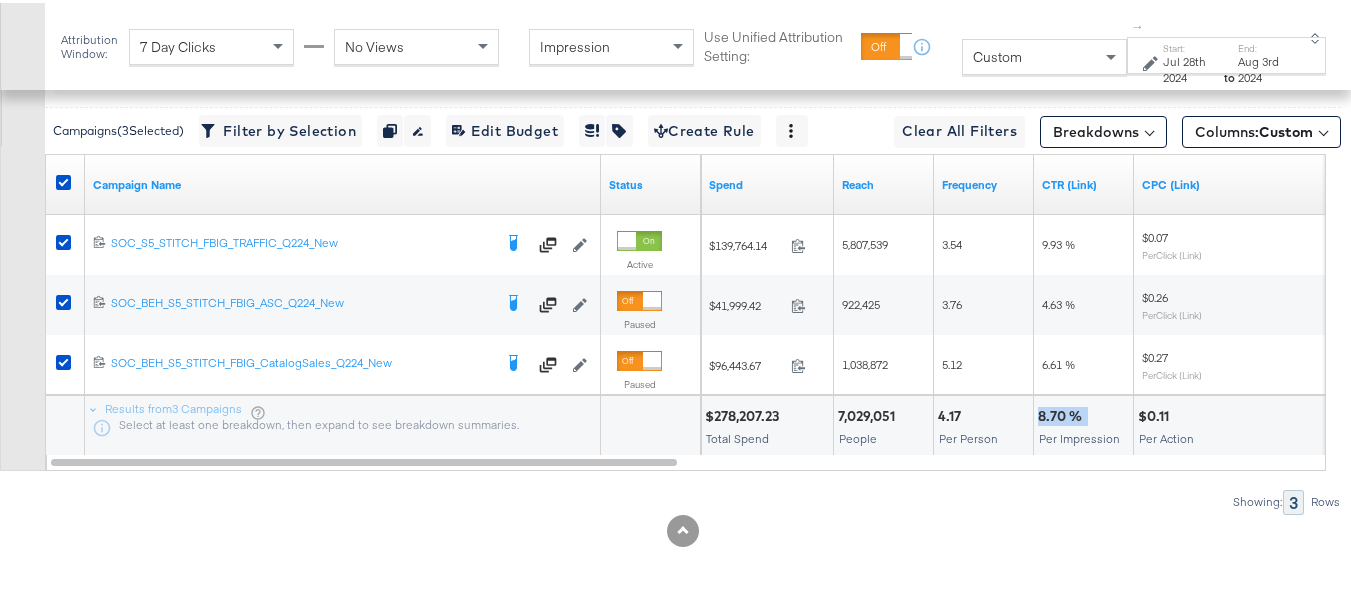 click on "8.70 %" at bounding box center [1063, 413] 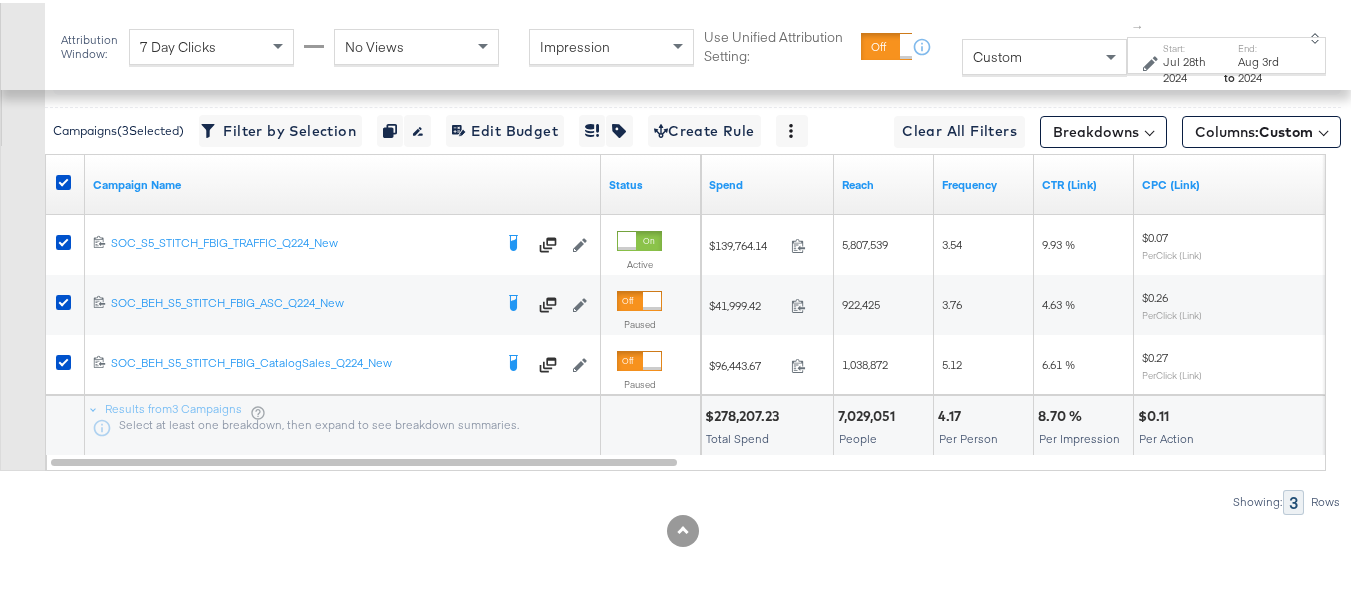 click on "$0.11" at bounding box center [1156, 413] 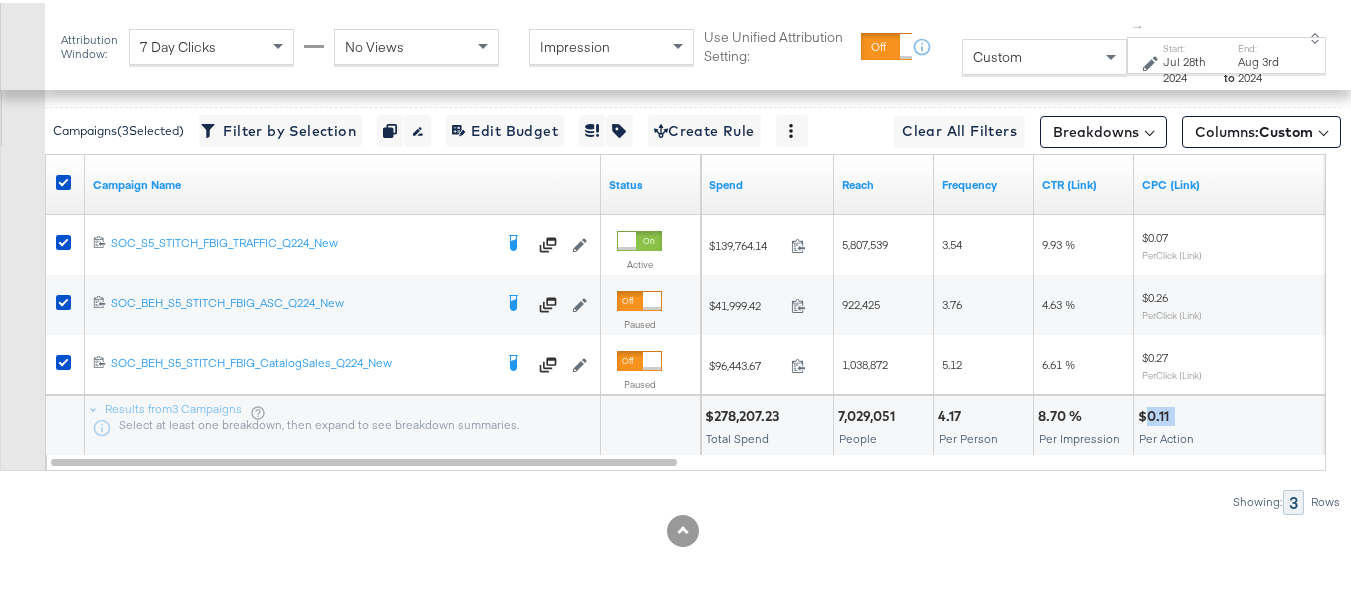 click on "$0.11" at bounding box center [1156, 413] 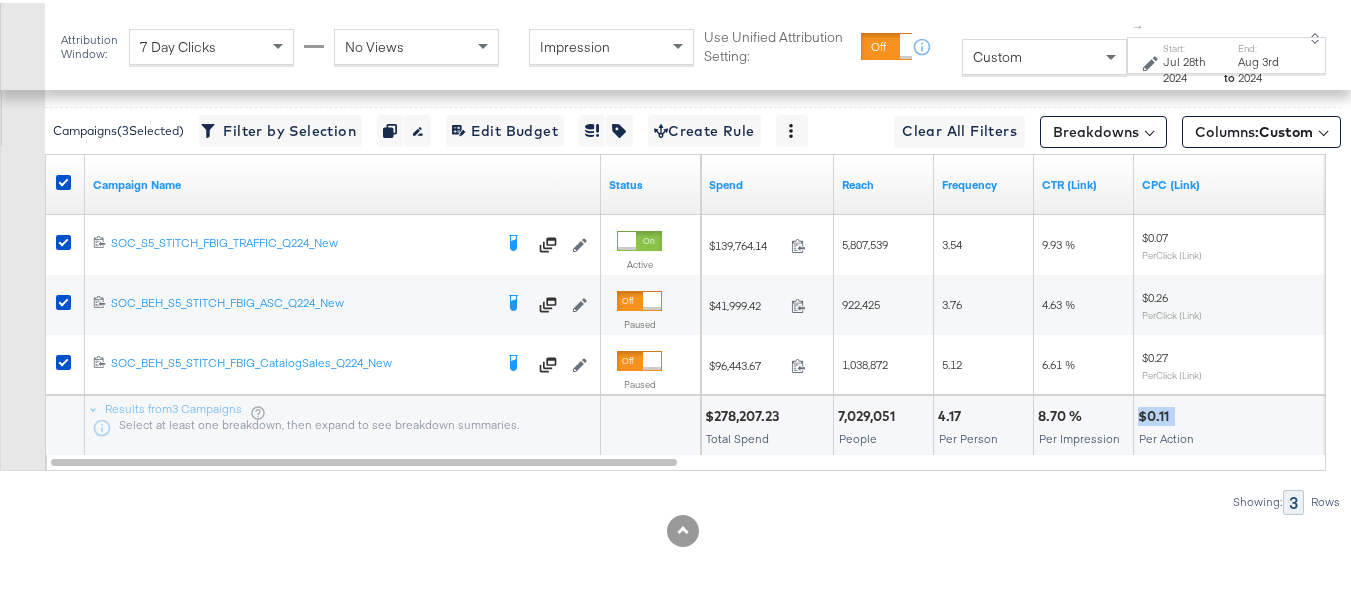 click on "$0.11" at bounding box center (1156, 413) 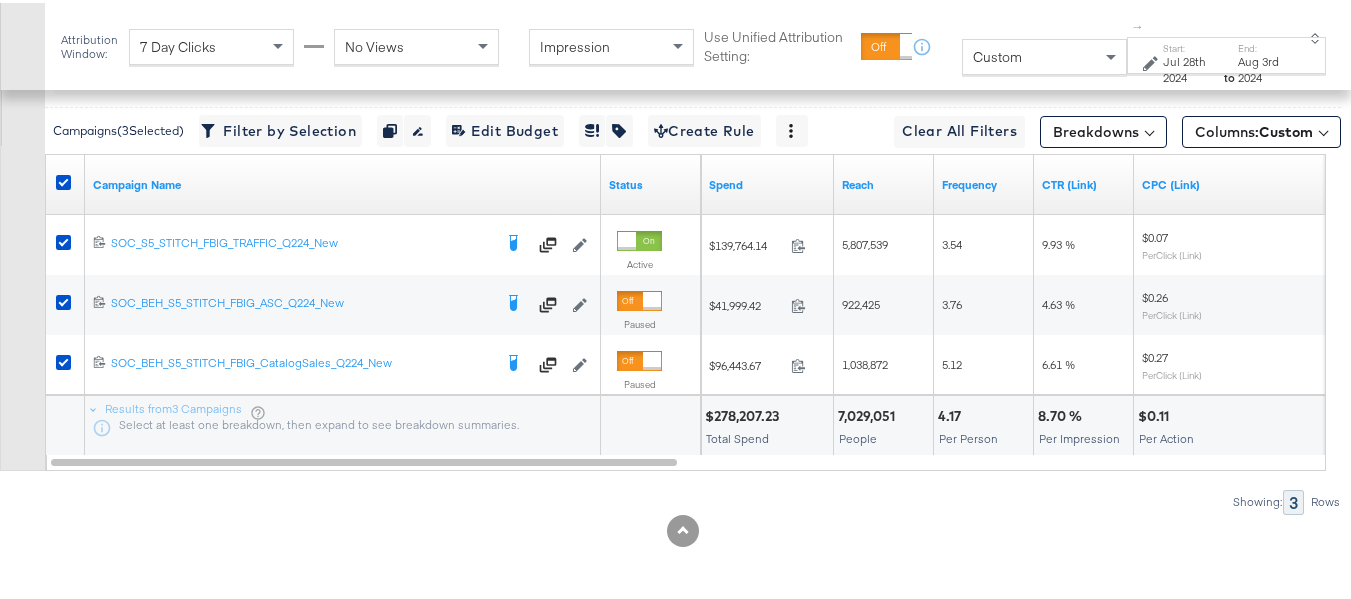click on "Campaigns  ( 3  Selected) Filter by Selection Filter  3 campaigns Duplicate 3 campaigns Rename  3 campaigns   Edit  3  Campaign  Budgets Edit Budget Edit Spending Limit For  3 campaigns Tags for  3 campaigns   Create Rule Clear All Filters This clears all applied filters Breakdowns Columns:  Custom Customize KPIs Export as CSV Campaign Name Status Spend Reach Frequency CTR (Link) CPC (Link) 120209030960670141 SOC_S5_STITCH_FBIG_TRAFFIC_Q224_New SOC_S5_STITCH_FBIG_TRAFFIC_Q224_New Edit Campaign   Active   $139,764.14   139764.14 5,807,539   3.54   9.93 %   $0.07 Per  Click (Link)   120209030960560141 SOC_BEH_S5_STITCH_FBIG_ASC_Q224_New SOC_BEH_S5_STITCH_FBIG_ASC_Q224_New Edit Campaign   Paused   $41,999.42   41999.42 922,425   3.76   4.63 %   $0.26 Per  Click (Link)   120209030960030141 SOC_BEH_S5_STITCH_FBIG_CatalogSales_Q224_New SOC_BEH_S5_STITCH_FBIG_CatalogSales_Q224_New Edit Campaign   Paused   $96,443.67   96443.67 1,038,872   5.12   6.61 %   $0.27 Per  Click (Link)   Results from  3   Campaigns 3" at bounding box center (670, 275) 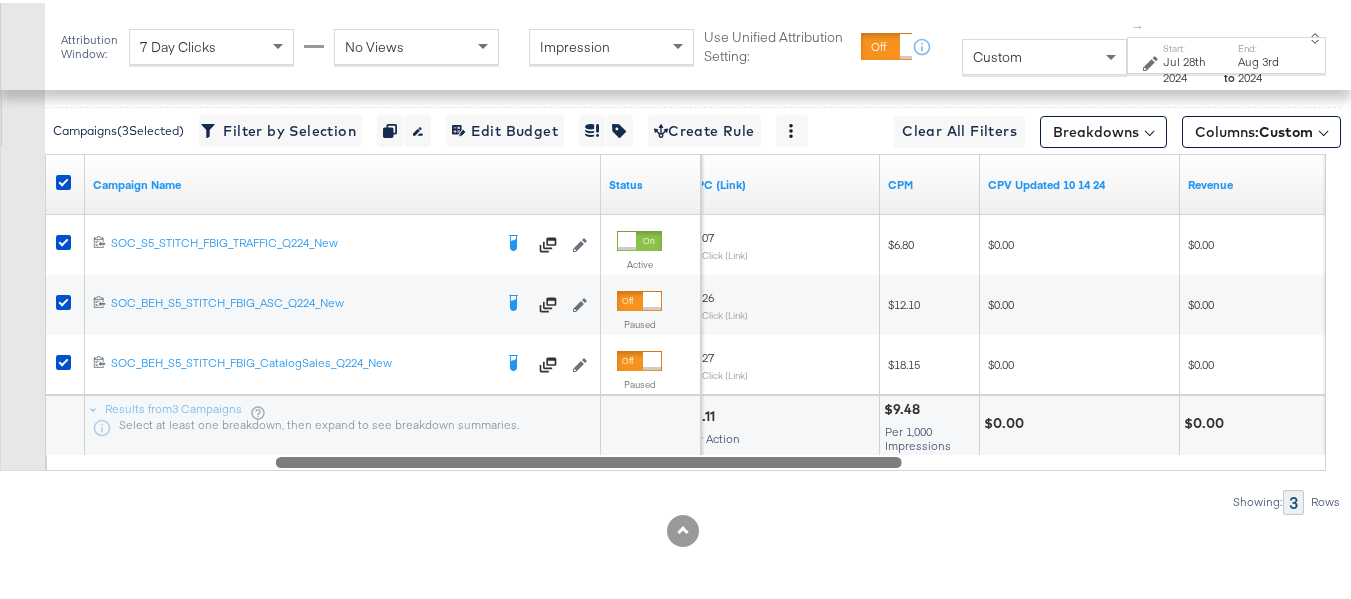 drag, startPoint x: 645, startPoint y: 457, endPoint x: 885, endPoint y: 467, distance: 240.20824 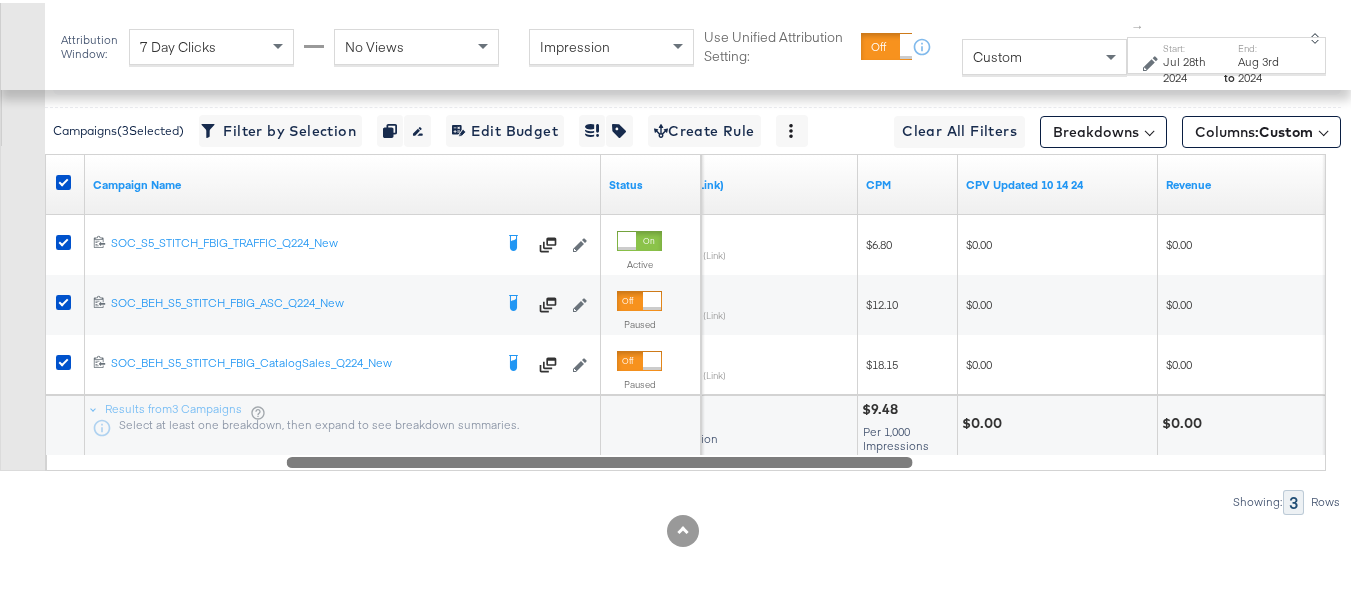 click on "$9.48" at bounding box center [883, 406] 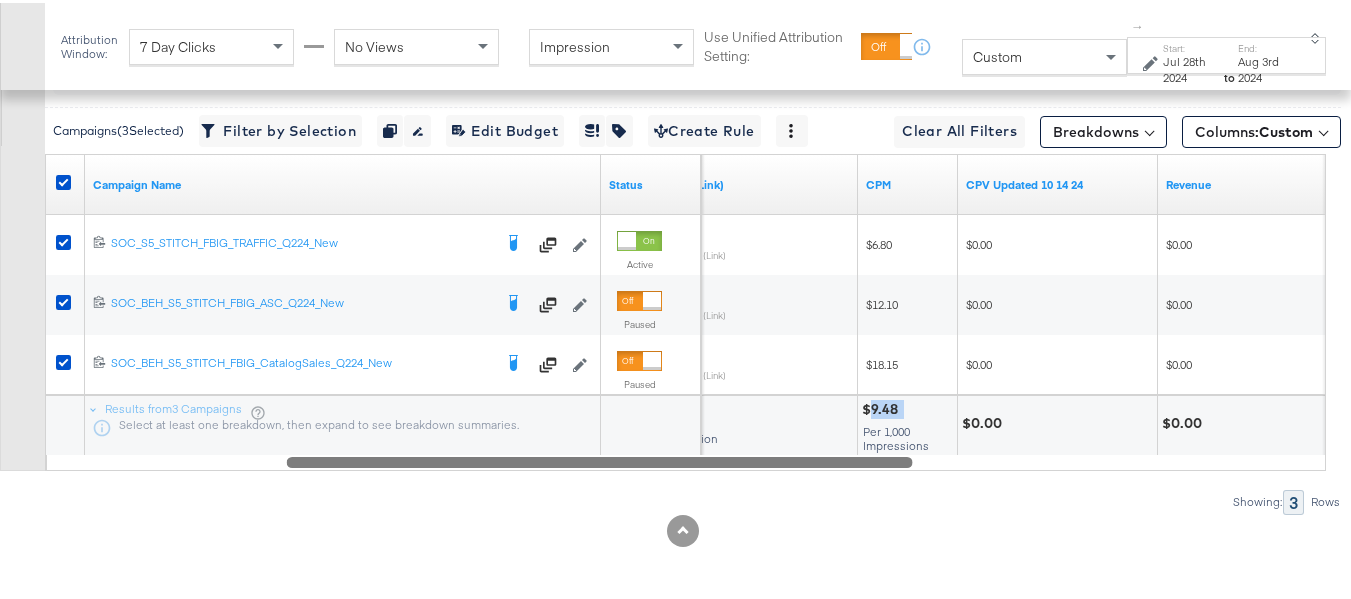 click on "$9.48" at bounding box center (883, 406) 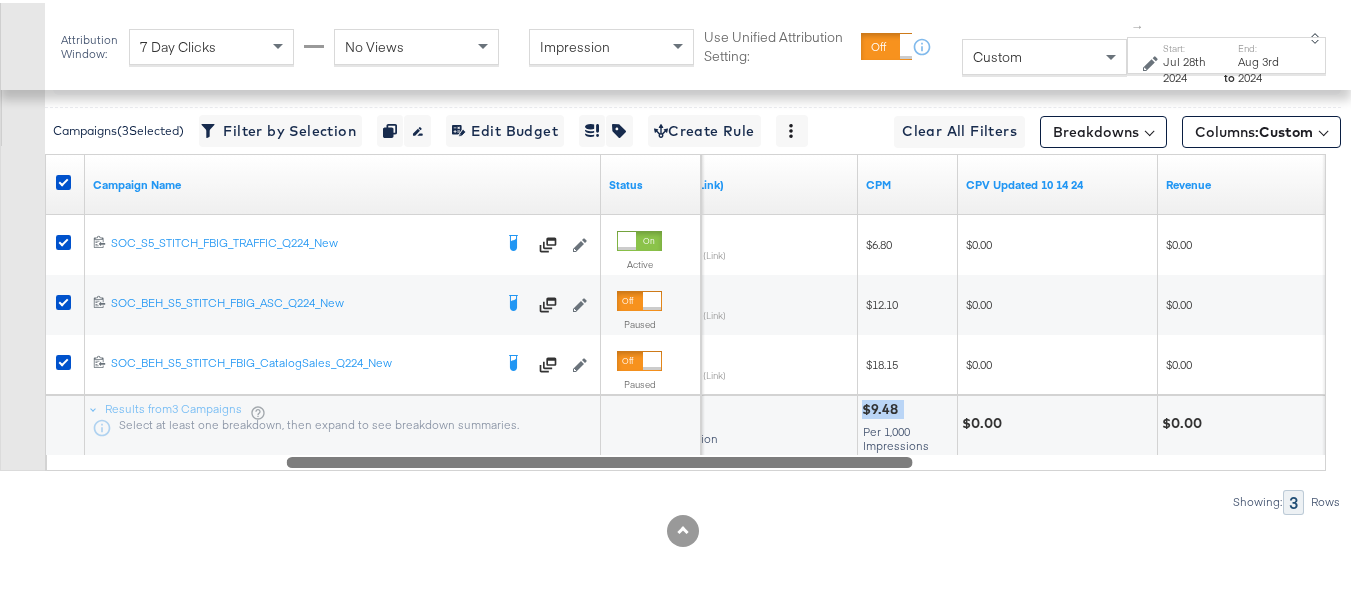 click on "$9.48" at bounding box center [883, 406] 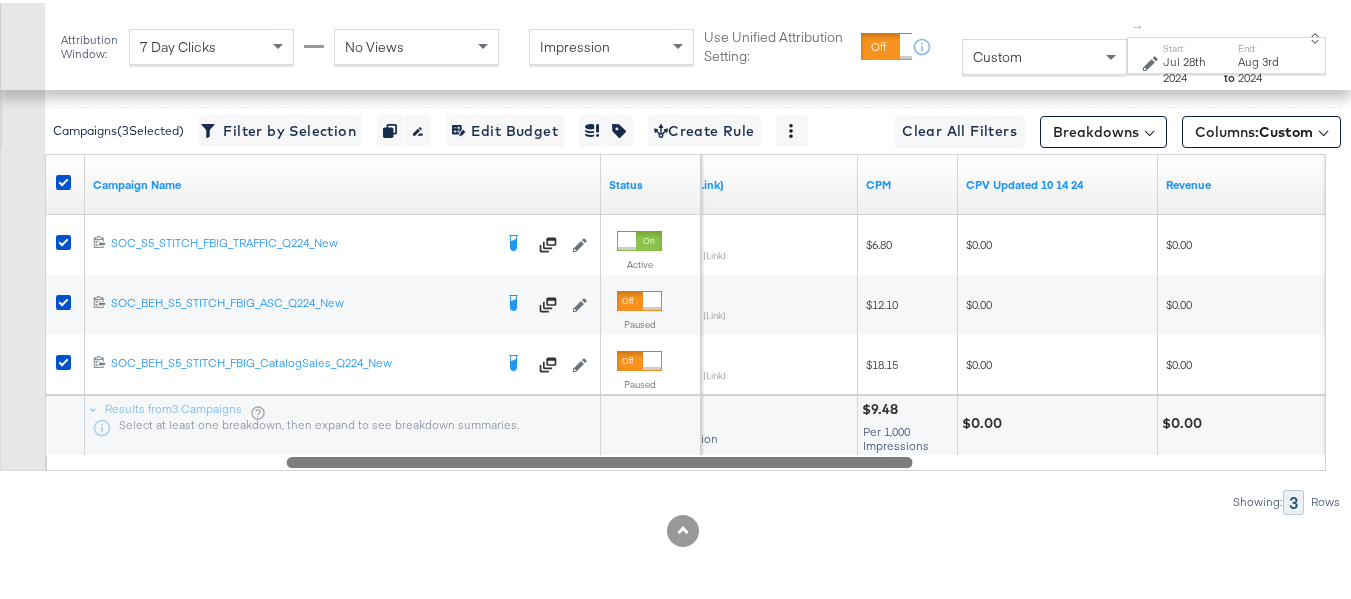 click on "$0.00" at bounding box center [1057, 423] 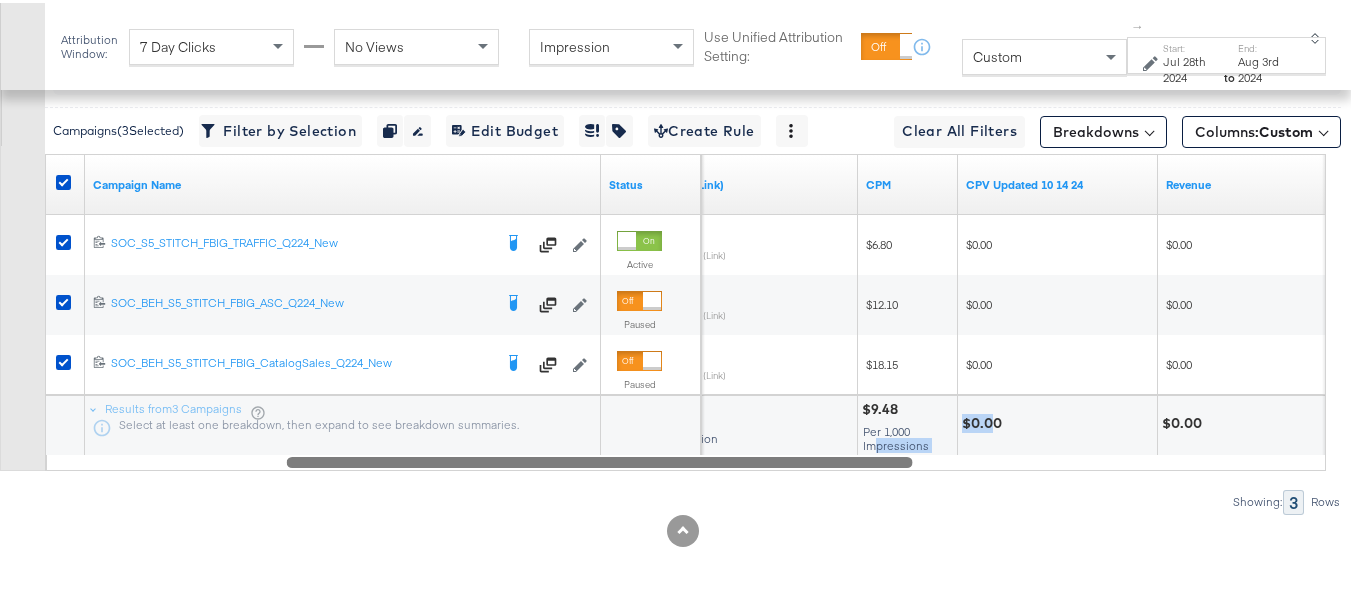 drag, startPoint x: 877, startPoint y: 452, endPoint x: 993, endPoint y: 452, distance: 116 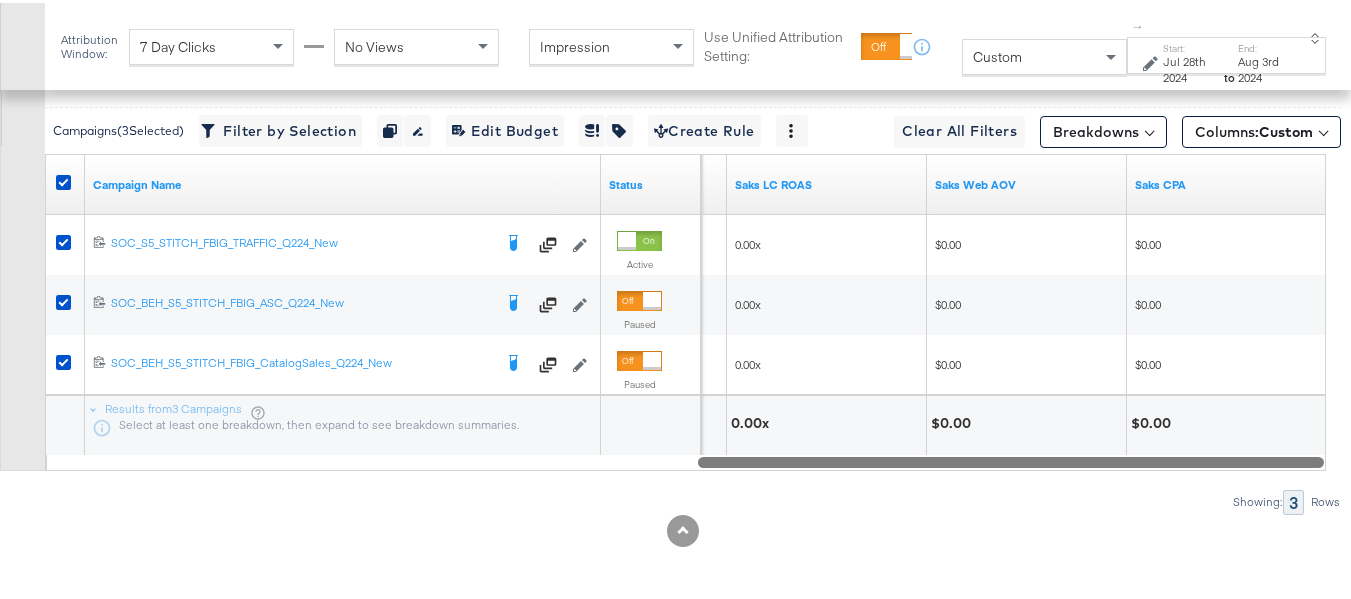 drag, startPoint x: 890, startPoint y: 460, endPoint x: 1357, endPoint y: 452, distance: 467.0685 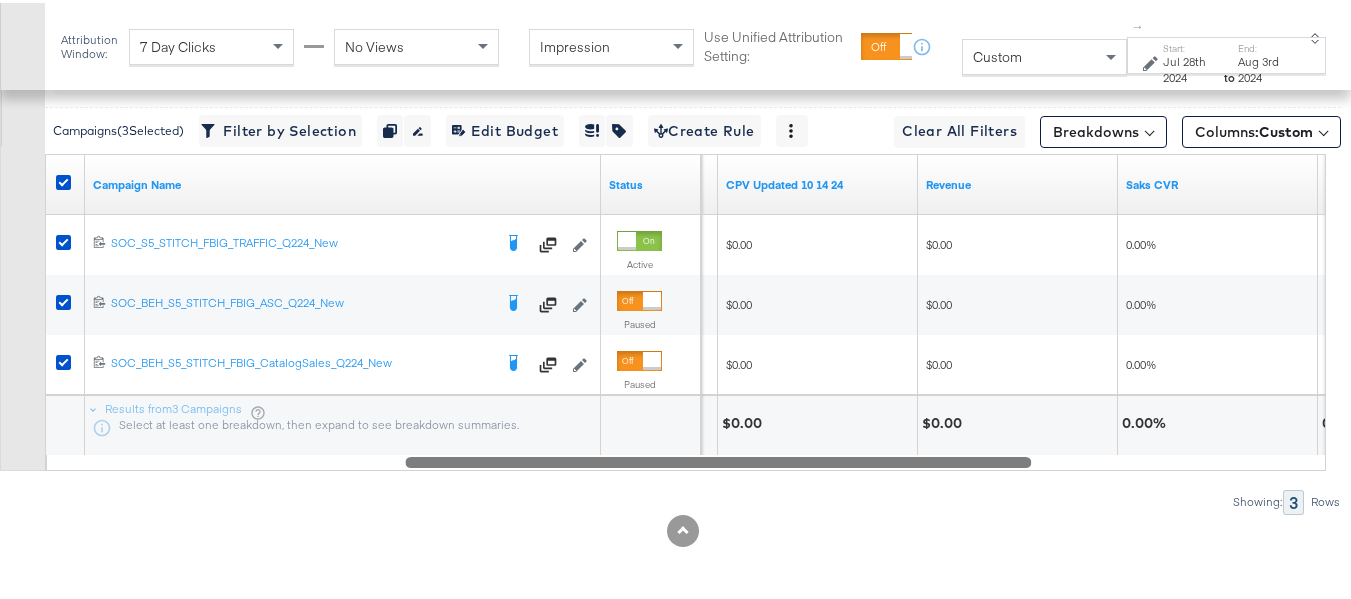 drag, startPoint x: 942, startPoint y: 463, endPoint x: 859, endPoint y: 485, distance: 85.86617 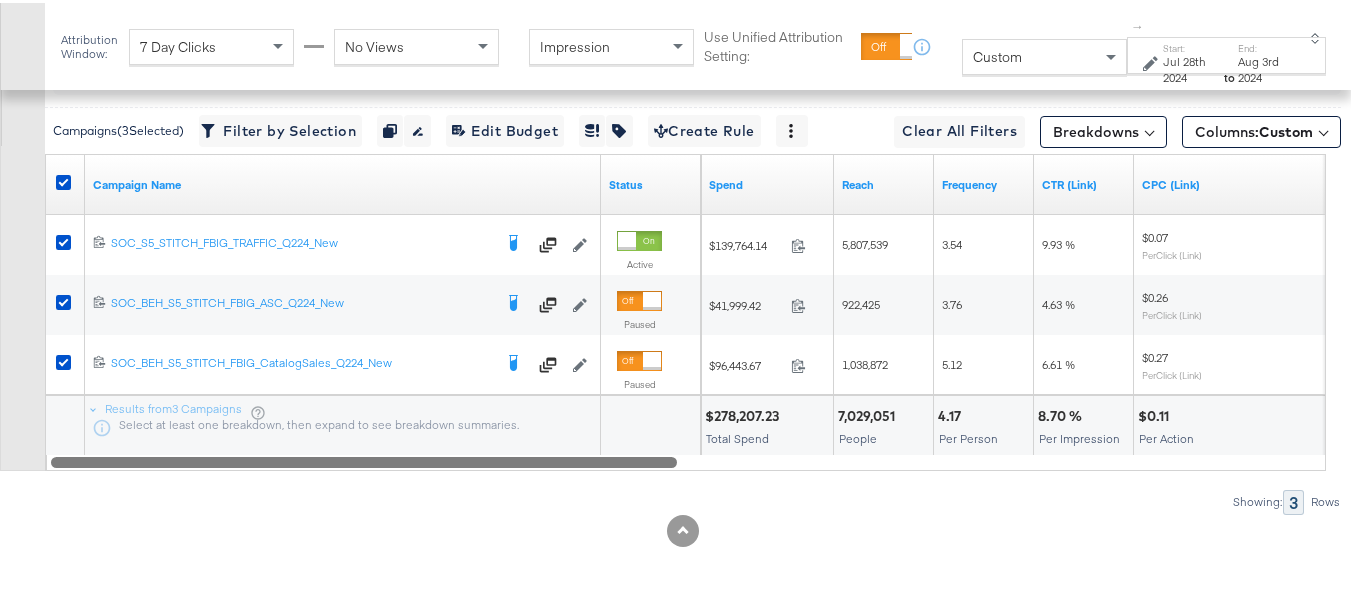 drag, startPoint x: 1005, startPoint y: 463, endPoint x: 16, endPoint y: 395, distance: 991.33496 